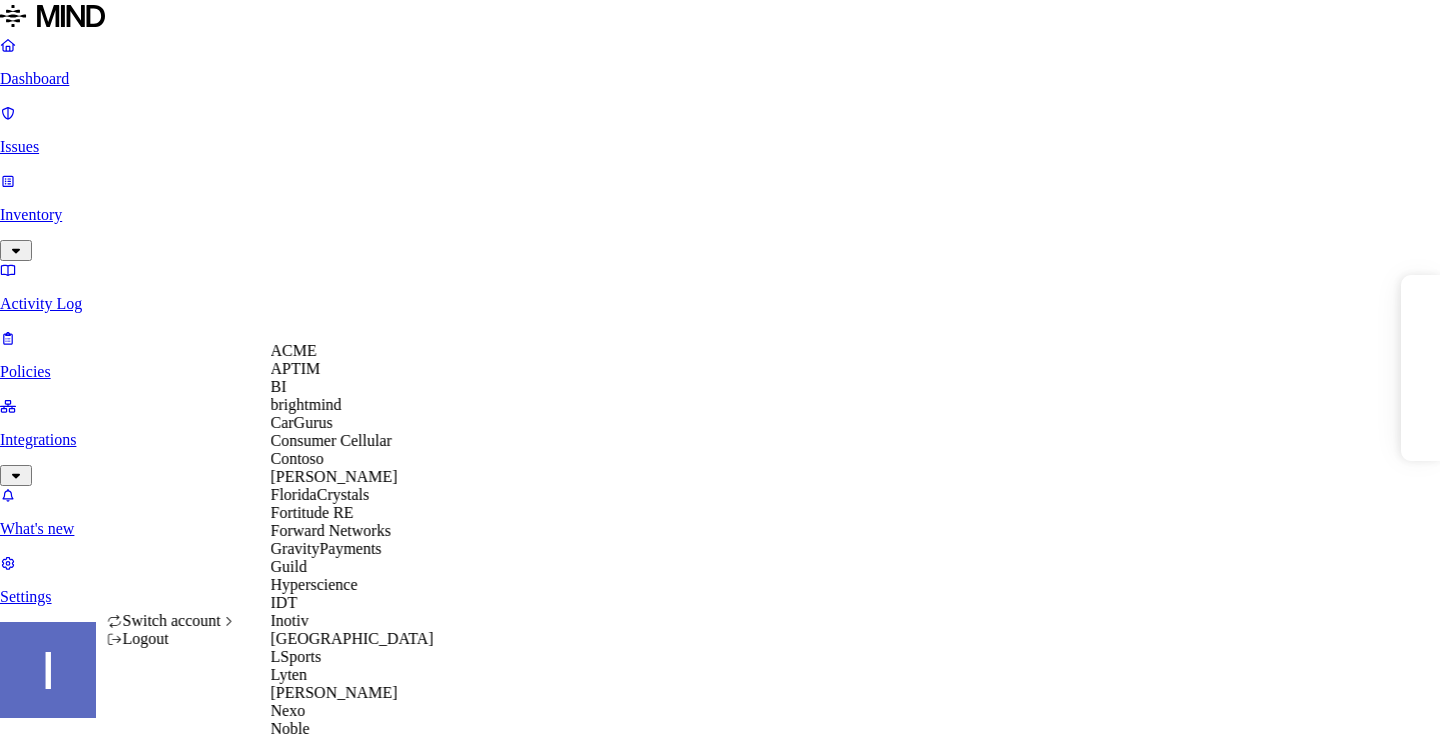 scroll, scrollTop: 0, scrollLeft: 0, axis: both 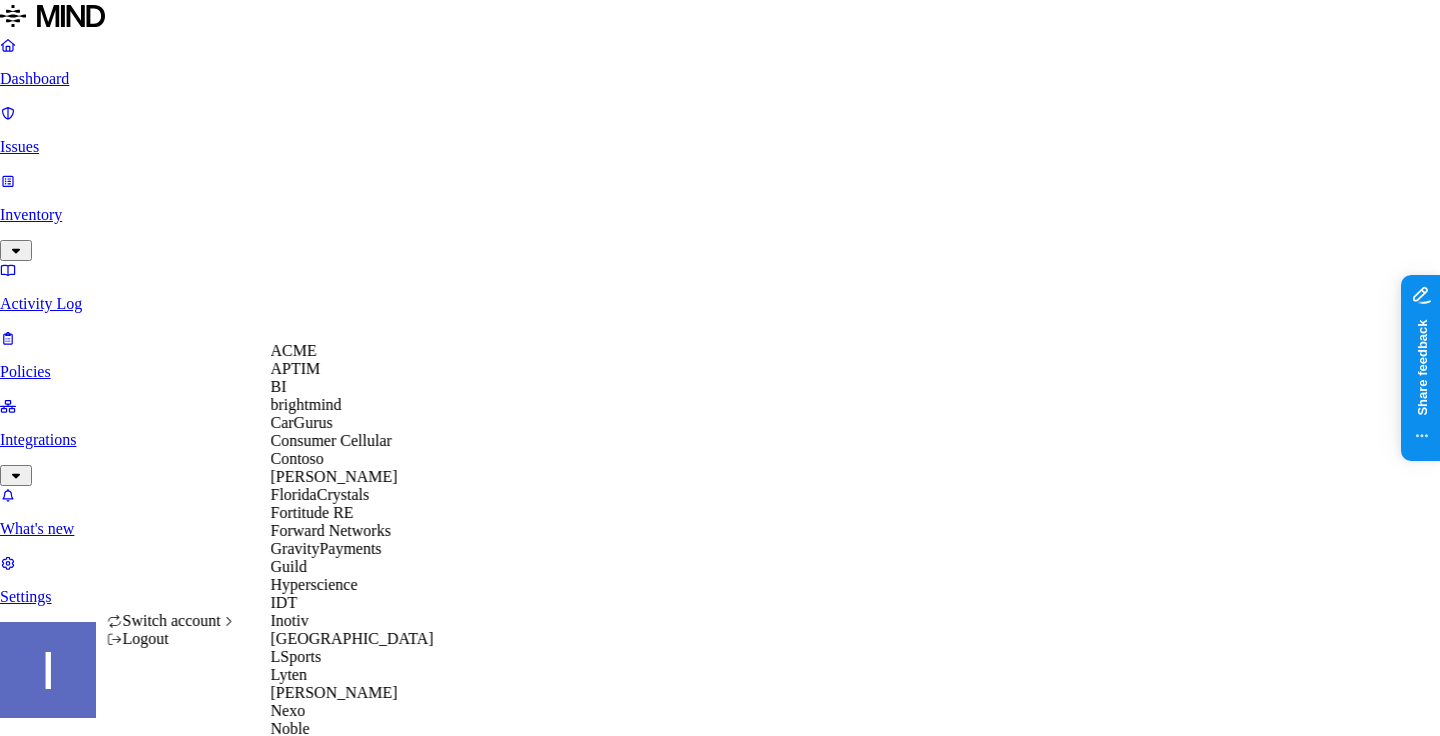 click on "ACME" at bounding box center [294, 350] 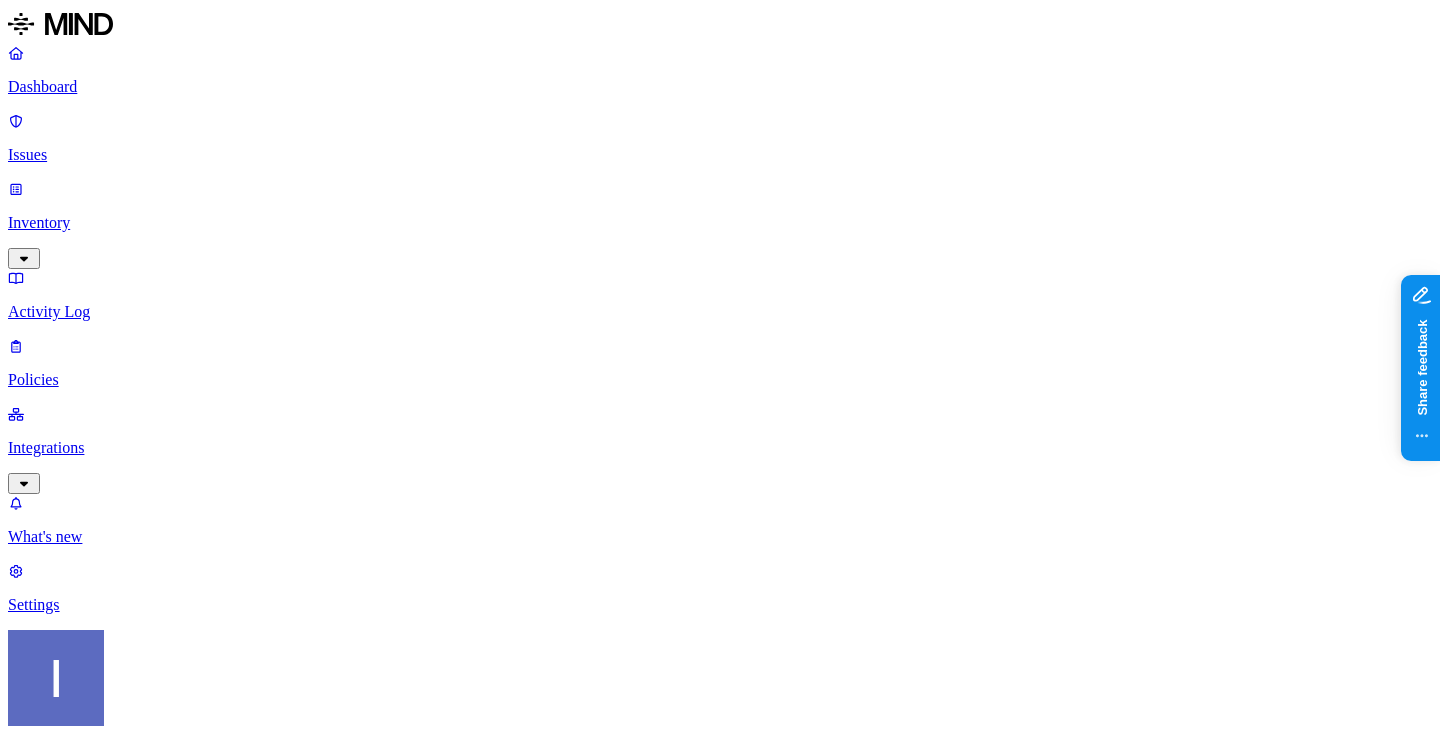 click on "Policies" at bounding box center (720, 380) 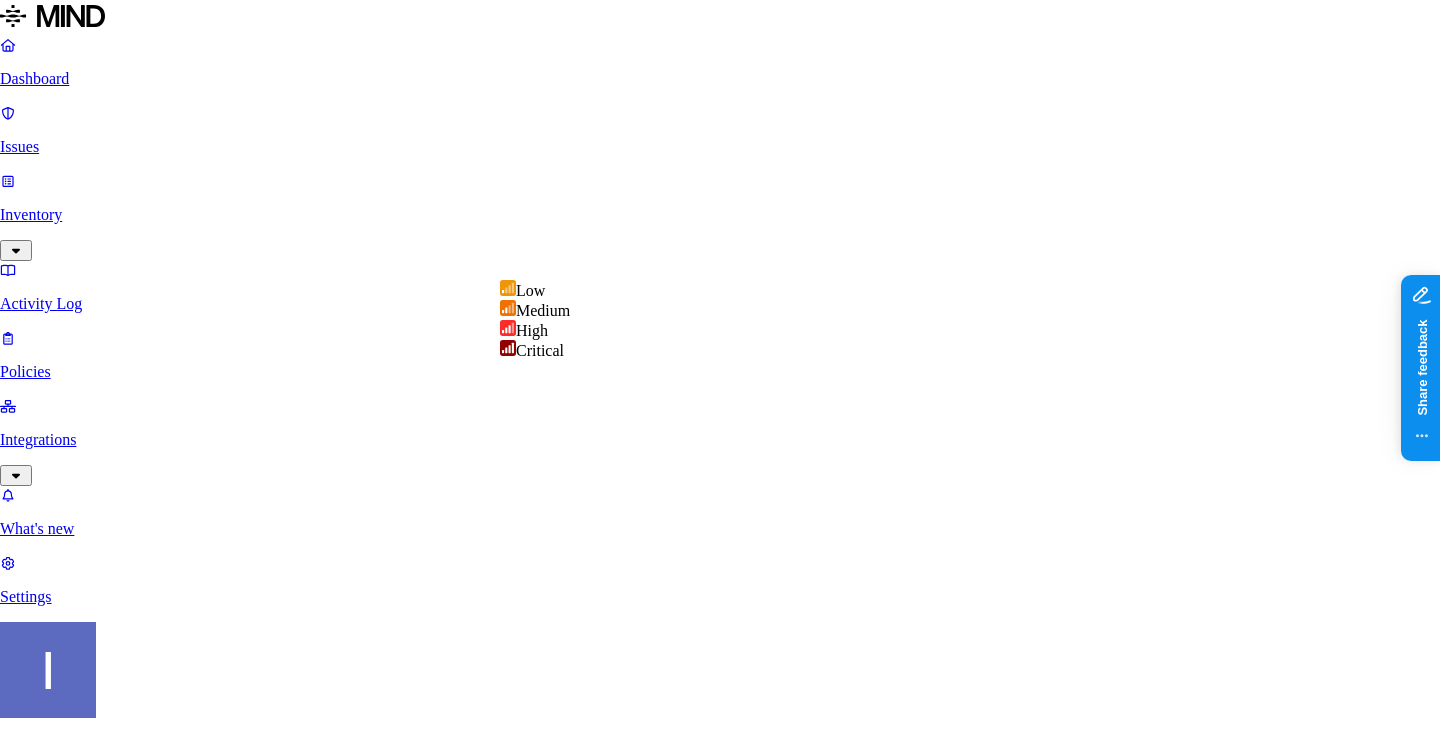 select on "4" 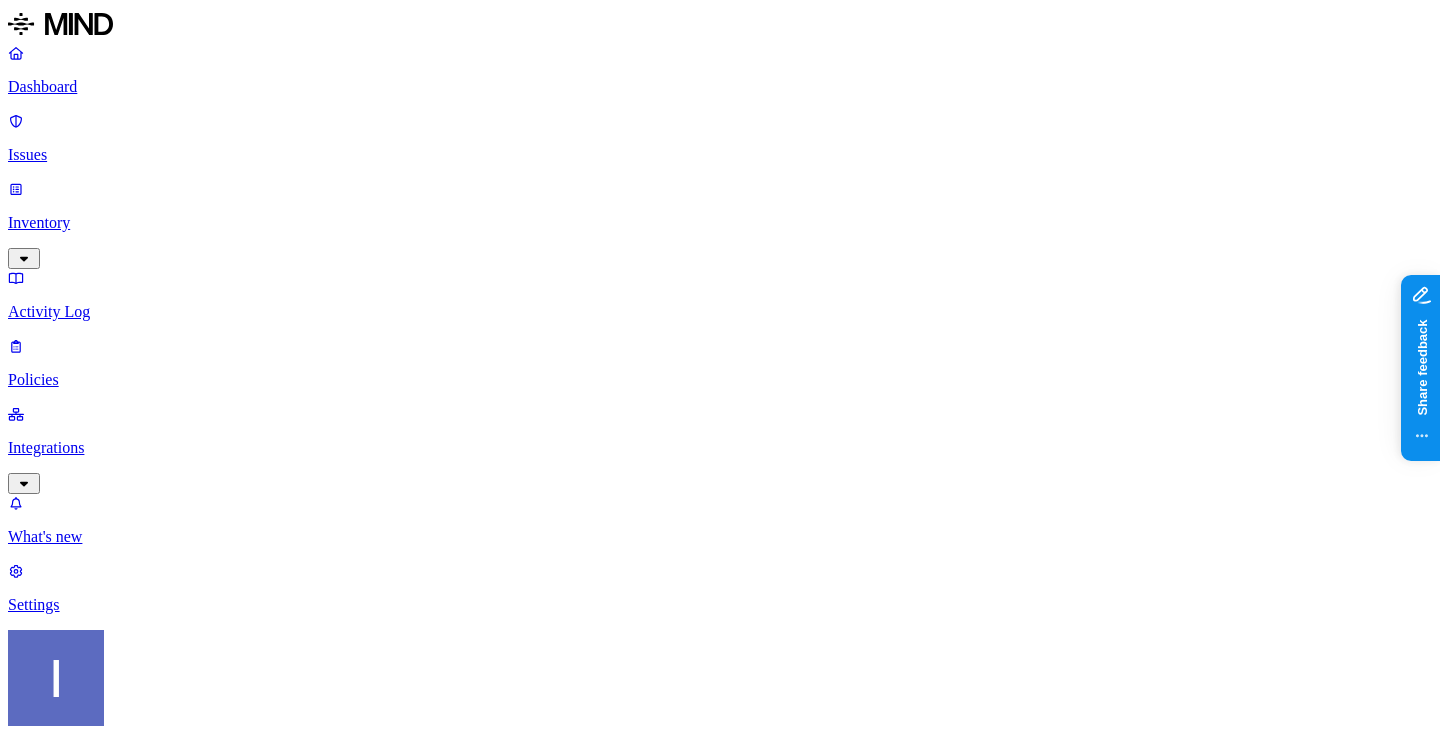 scroll, scrollTop: 463, scrollLeft: 0, axis: vertical 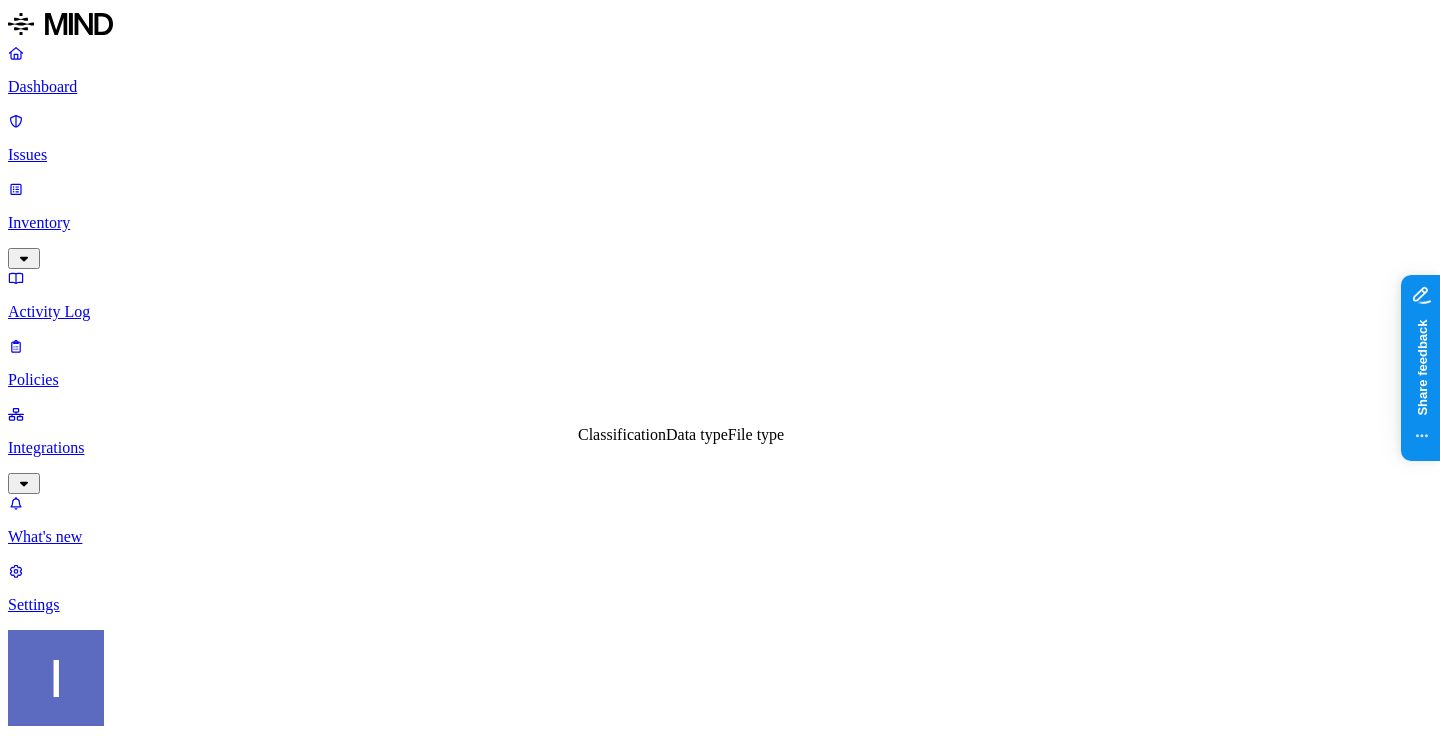 click on "Data type" at bounding box center (697, 434) 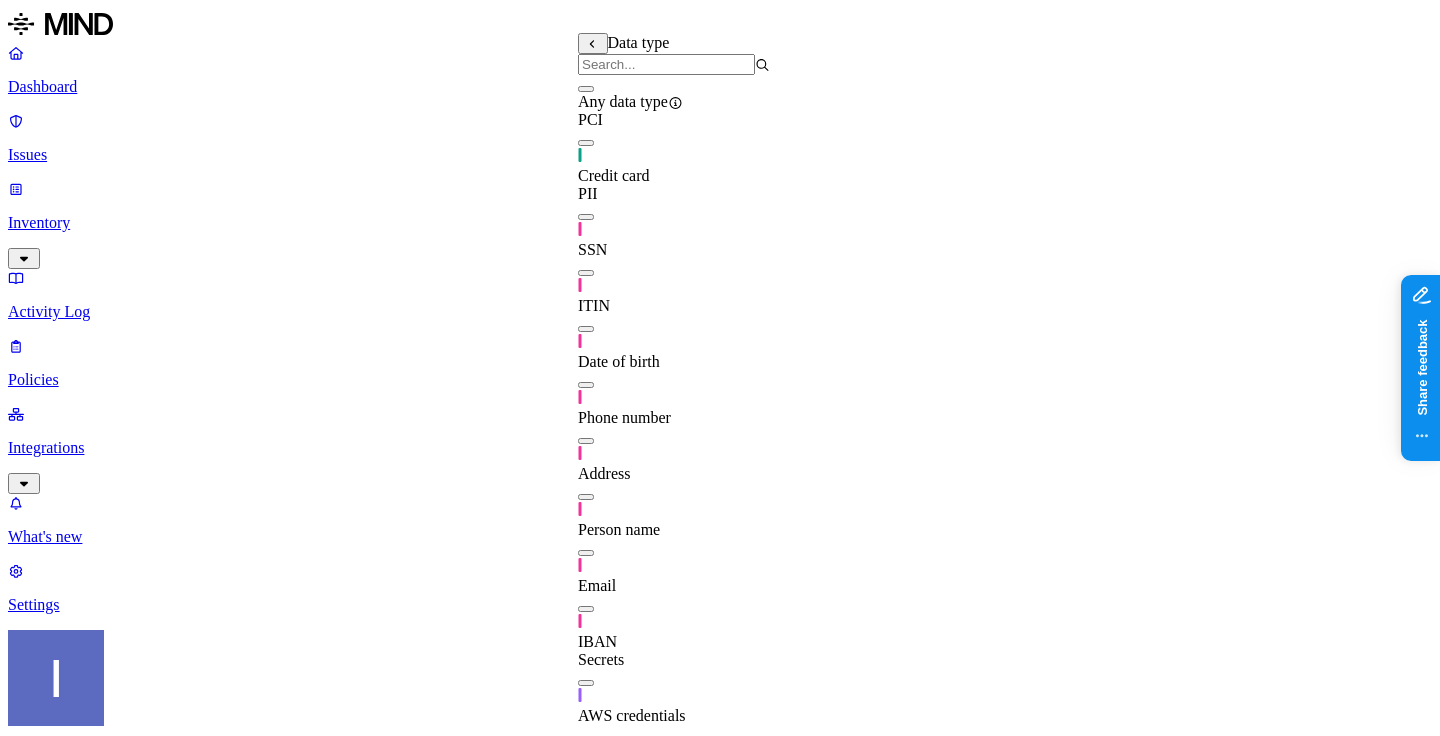 click on "Credit card" at bounding box center [674, 157] 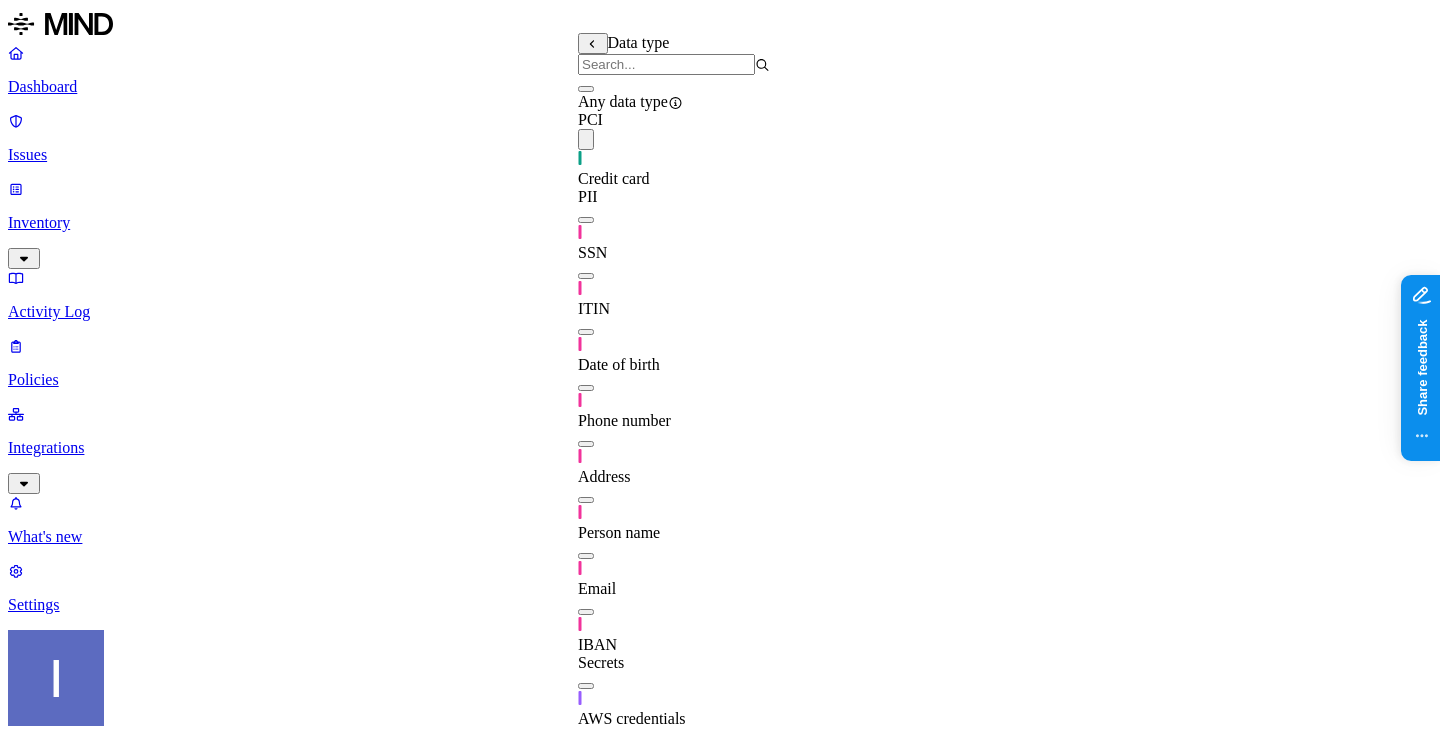 click on "DATA Any ACCESS Any LOCATION Any" at bounding box center (720, 1552) 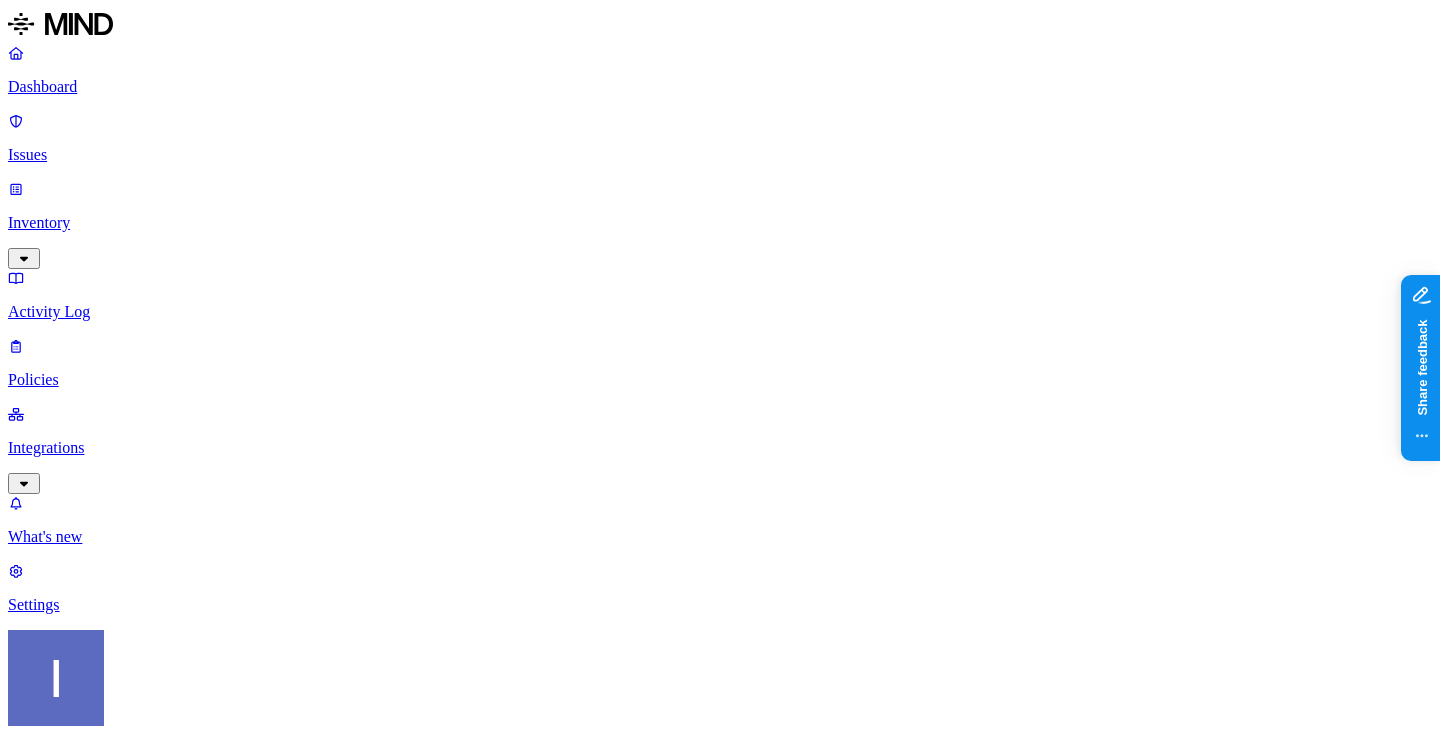 click 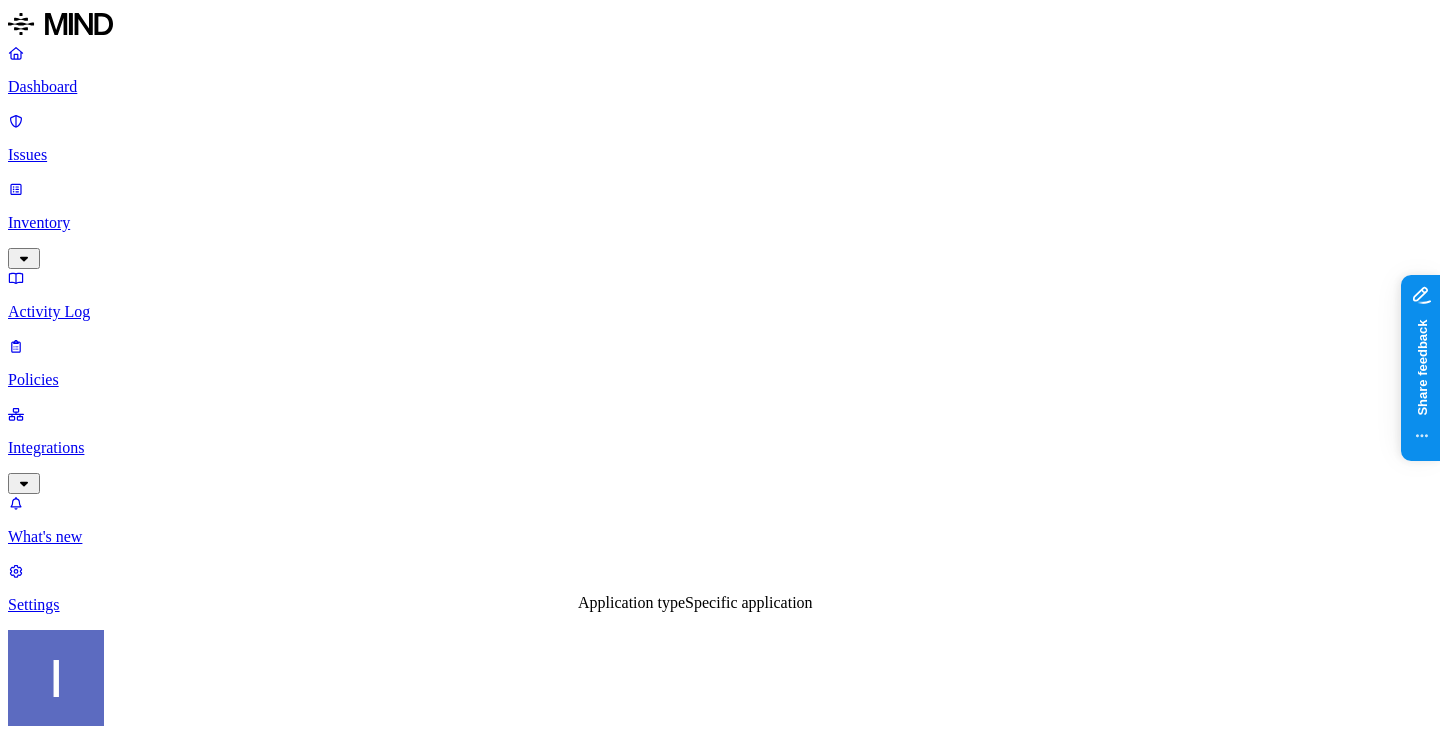 click on "Application type" at bounding box center [631, 602] 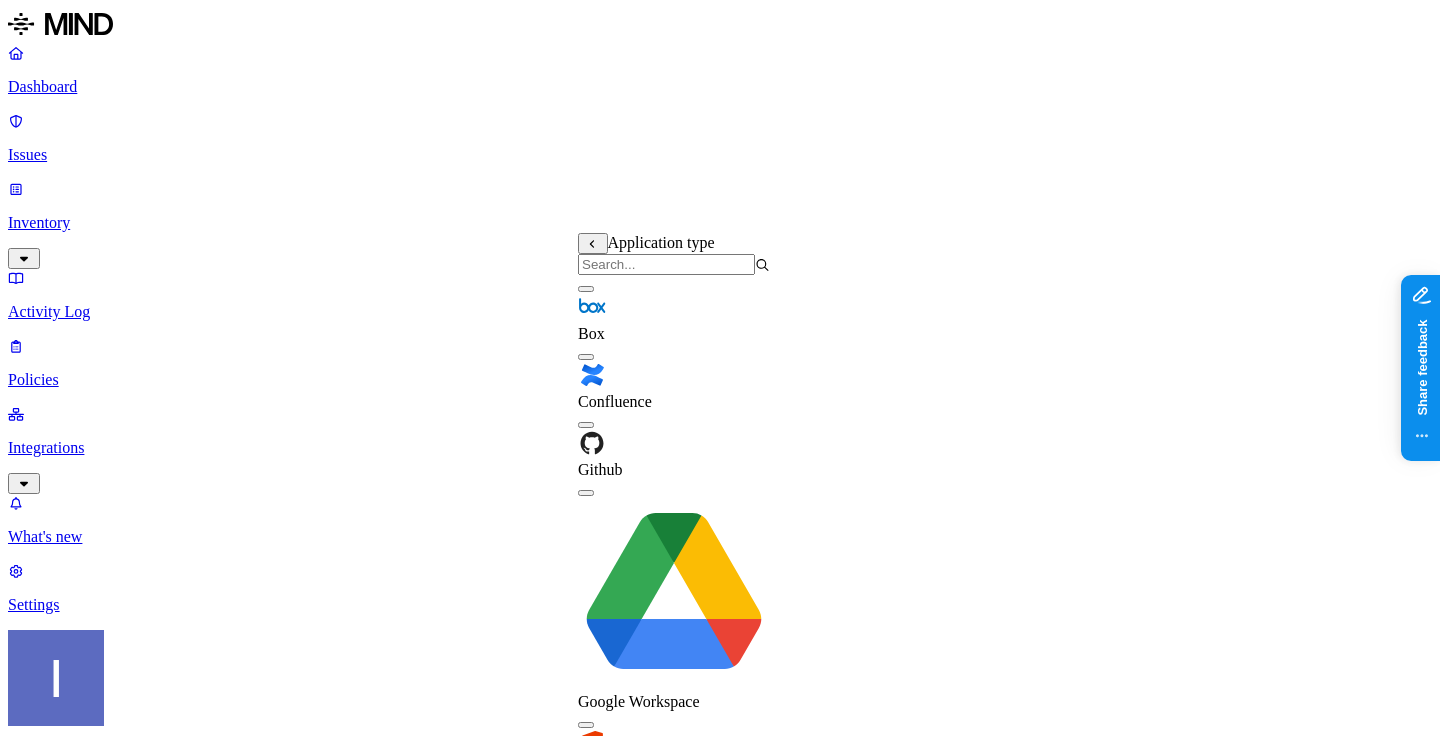 click at bounding box center [674, 593] 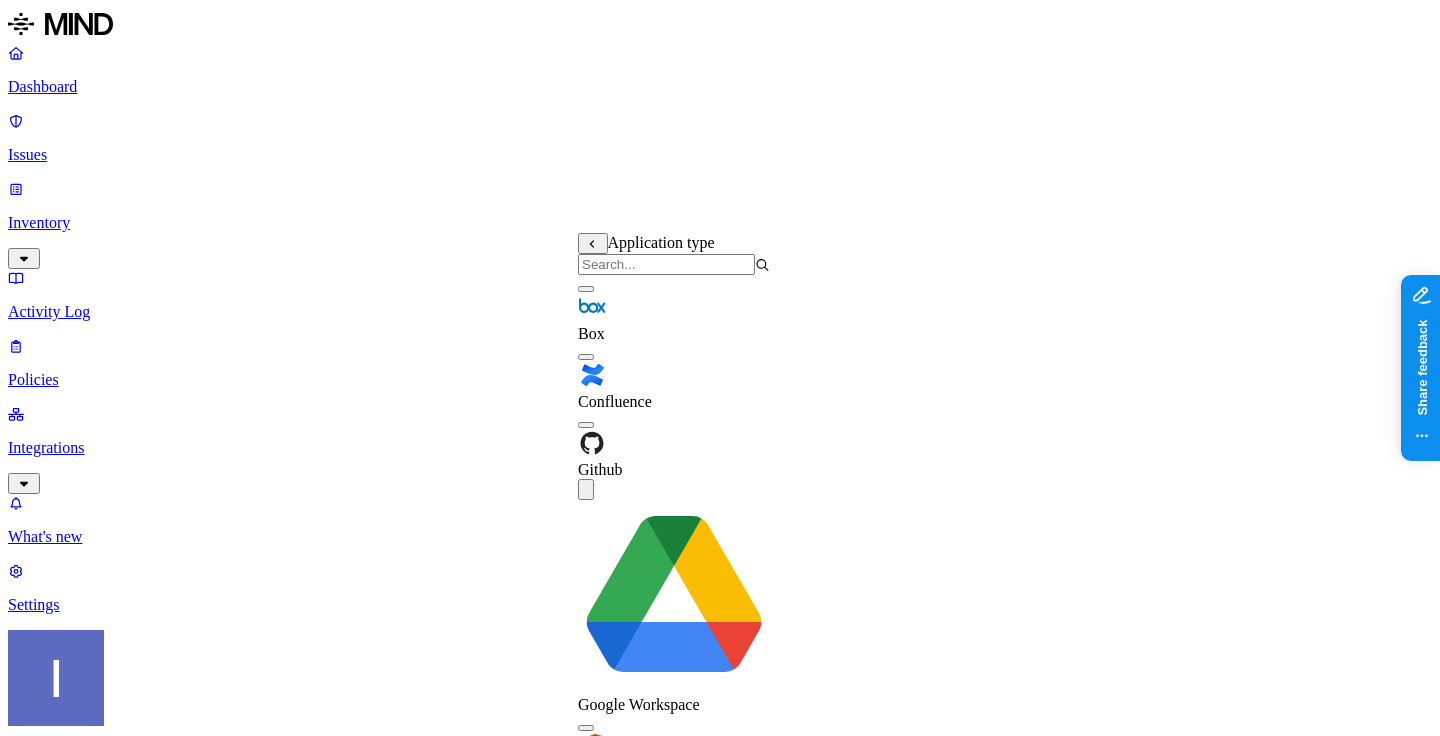 click on "Office 365" at bounding box center (674, 757) 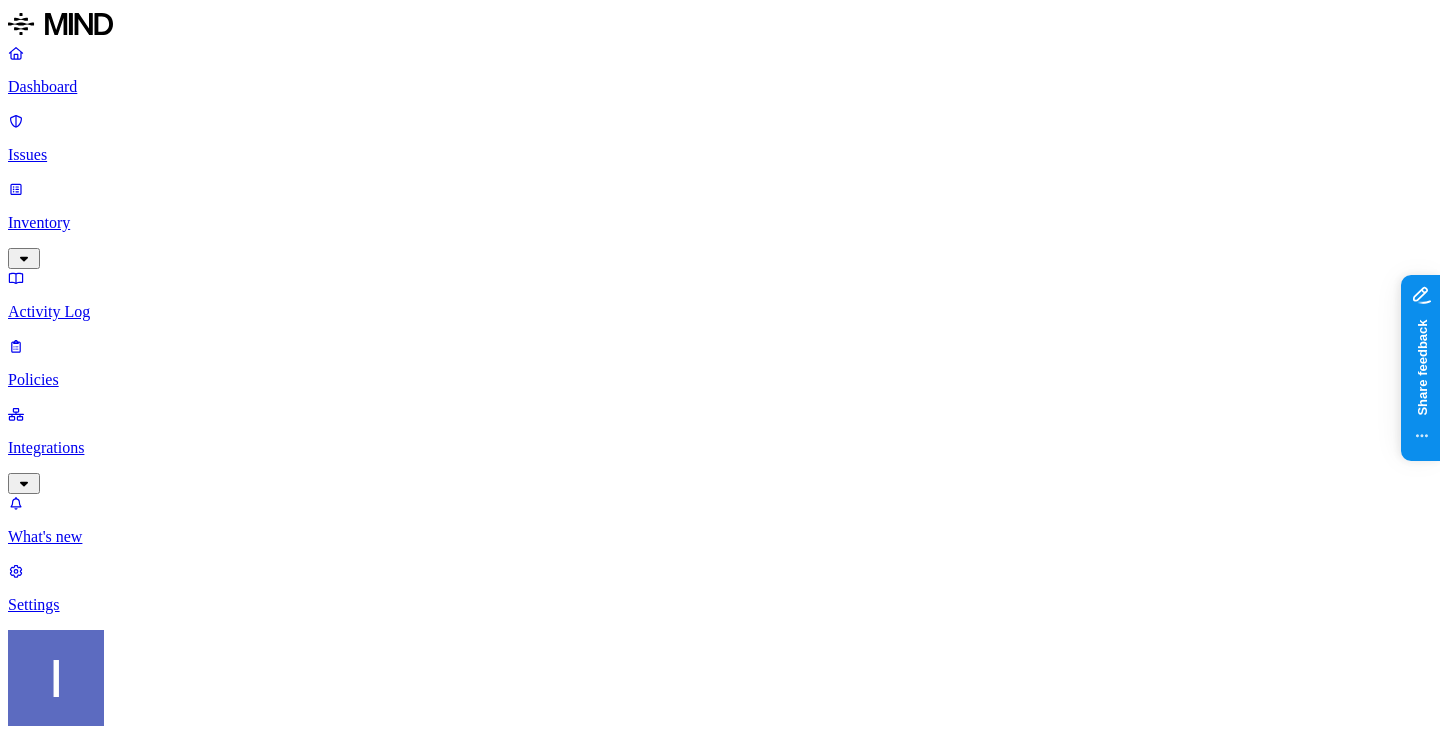 click on "DATA WHERE Data type is Credit card ACCESS Any LOCATION WHERE Application type is any of Google Workspace, Office 365" at bounding box center (720, 1627) 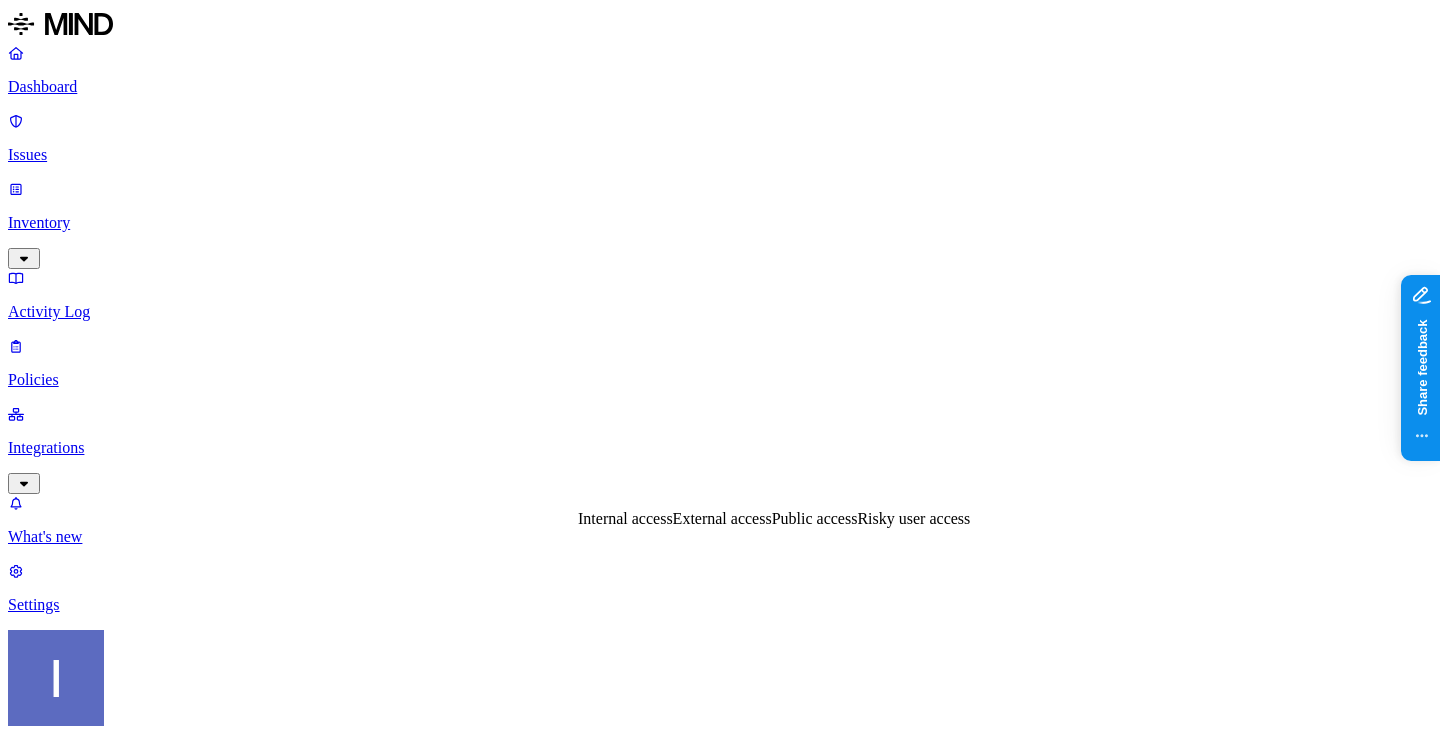 click on "Risky user access" at bounding box center (913, 518) 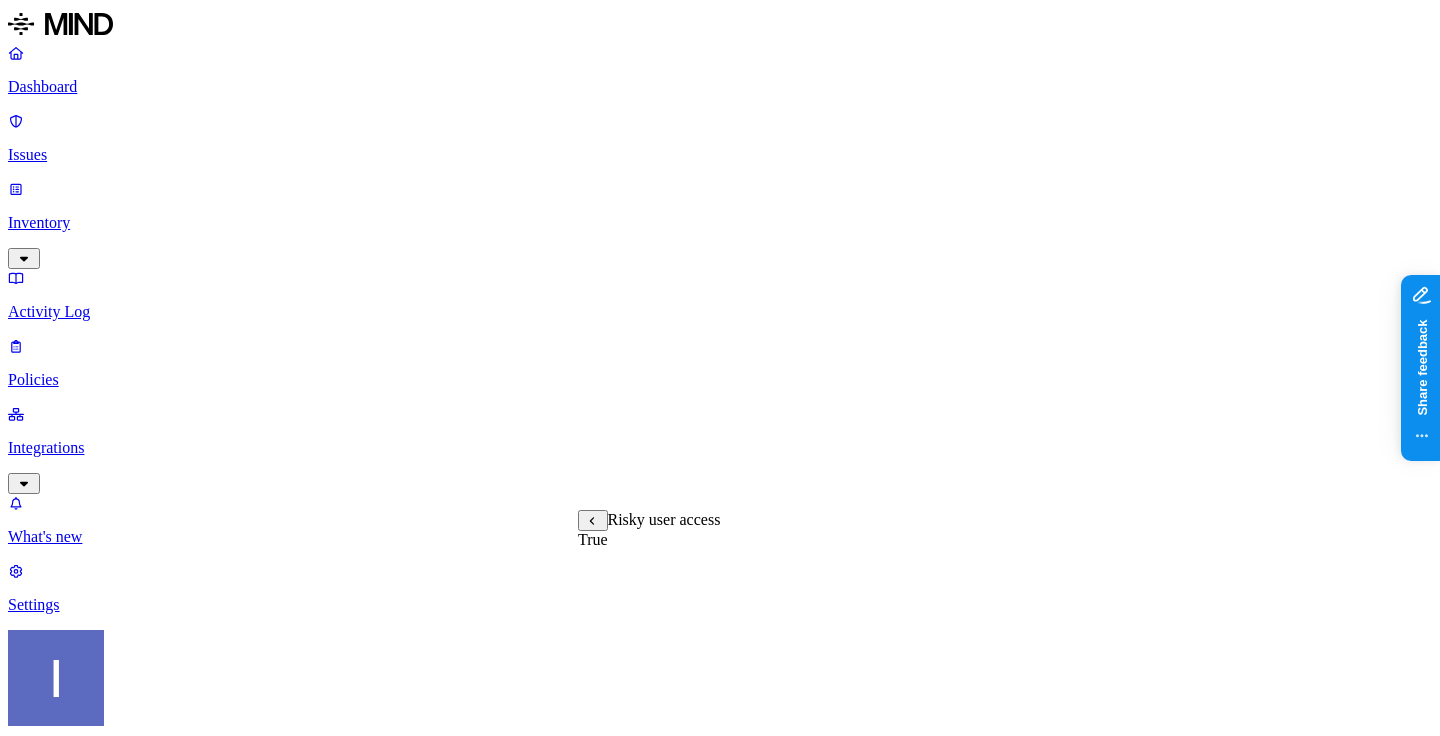 click on "True" at bounding box center [593, 539] 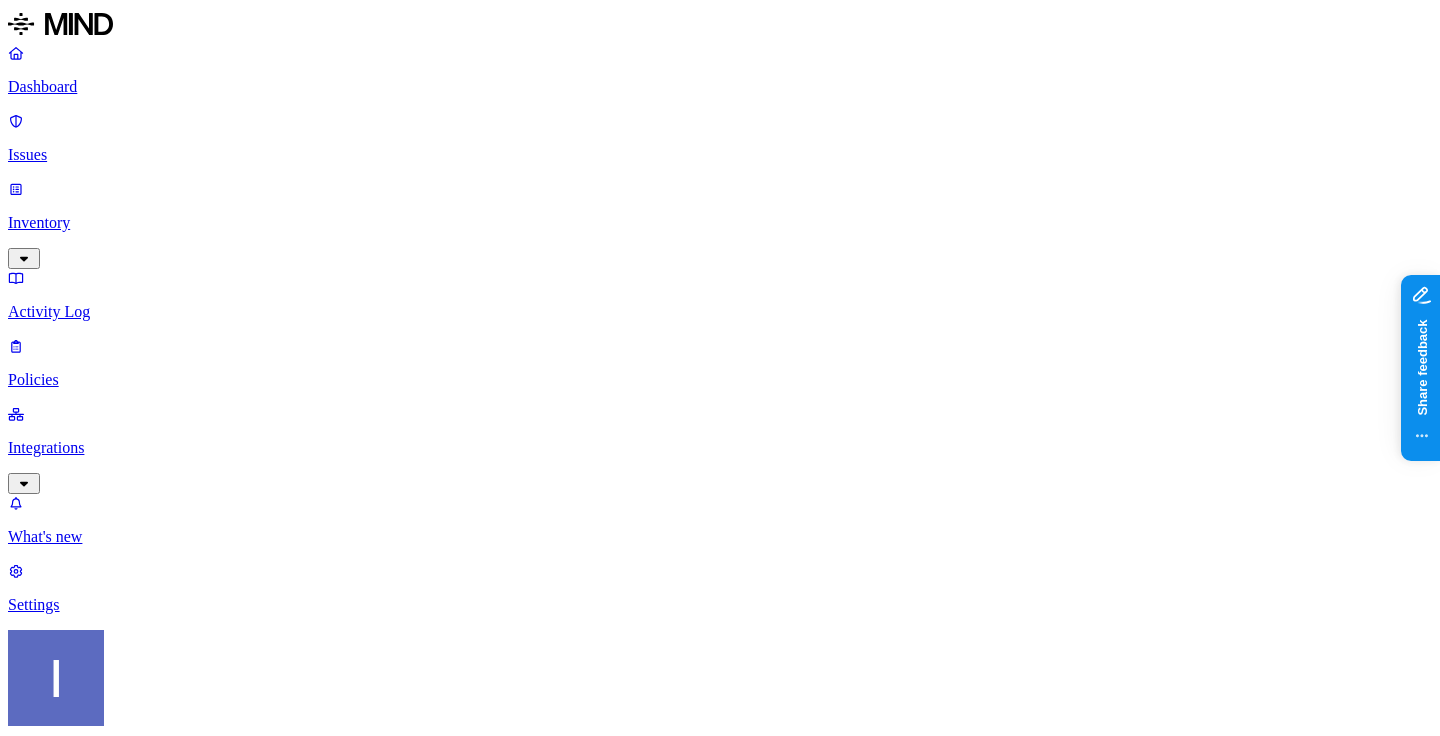 click at bounding box center (31, 1738) 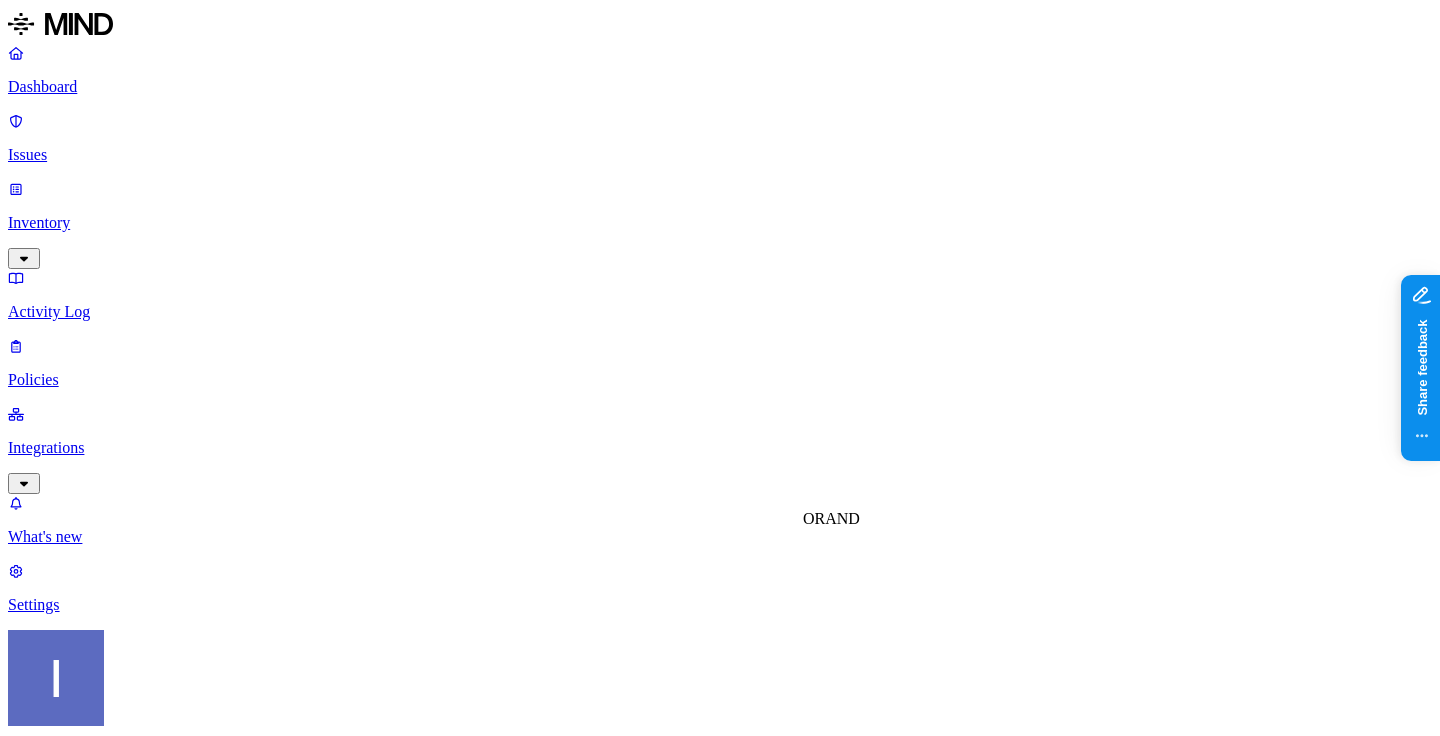 click on "AND" at bounding box center [842, 518] 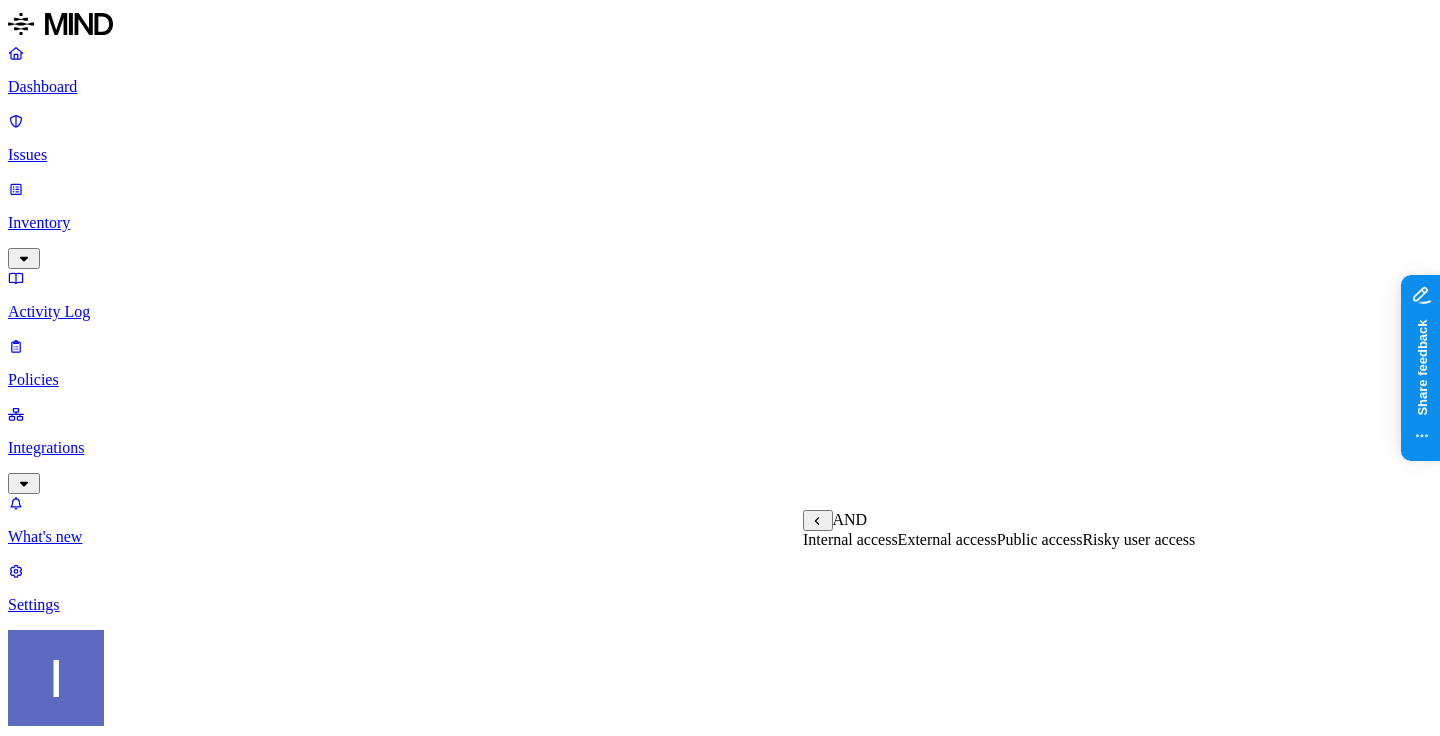 click on "External access" at bounding box center (947, 539) 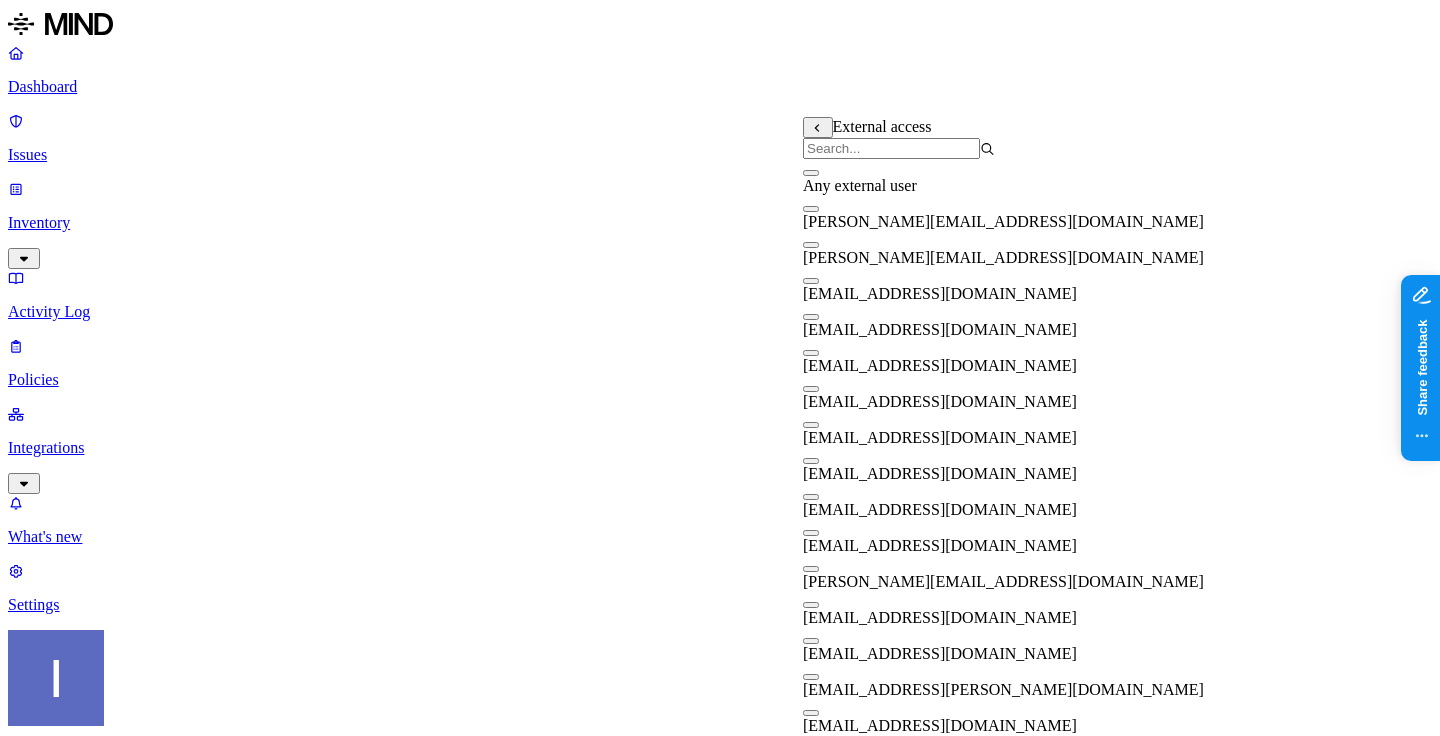 click on "External access" at bounding box center [1003, 138] 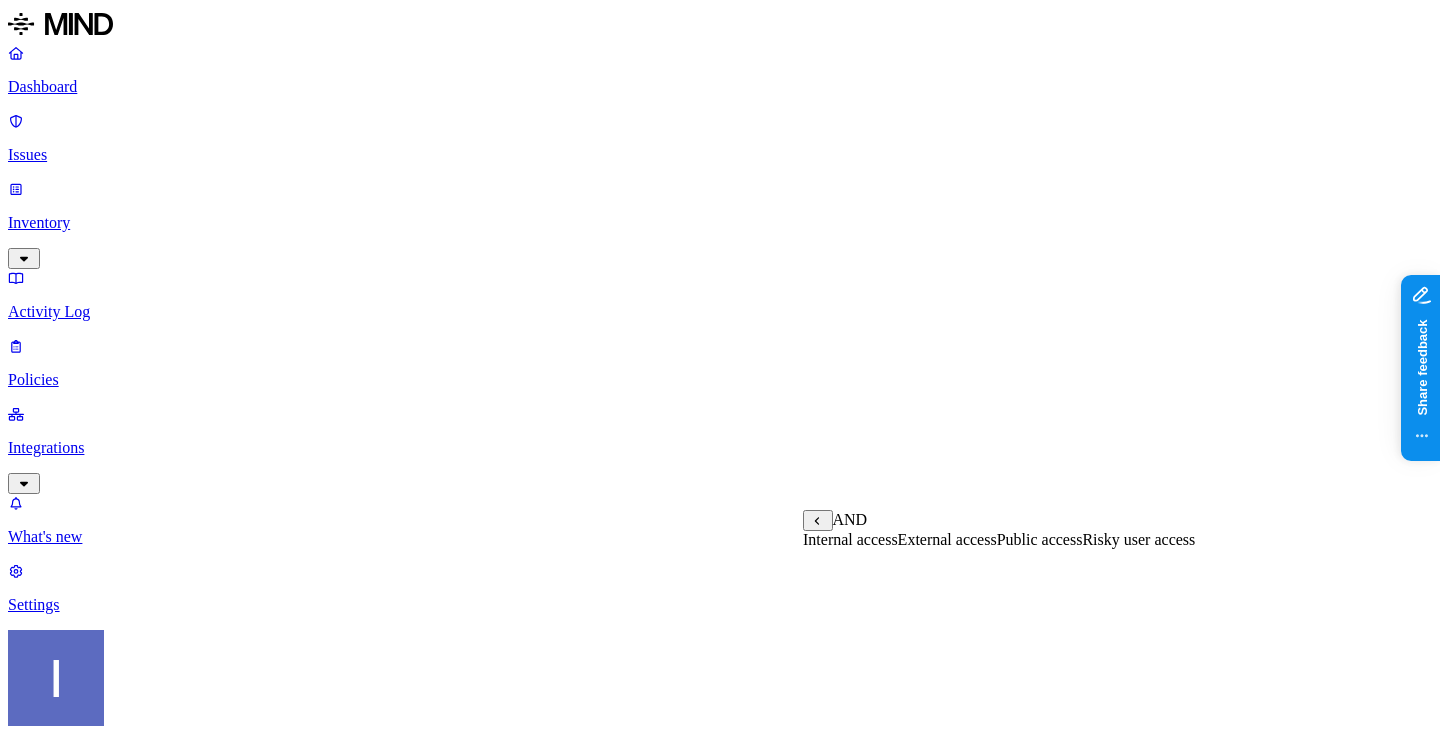 click 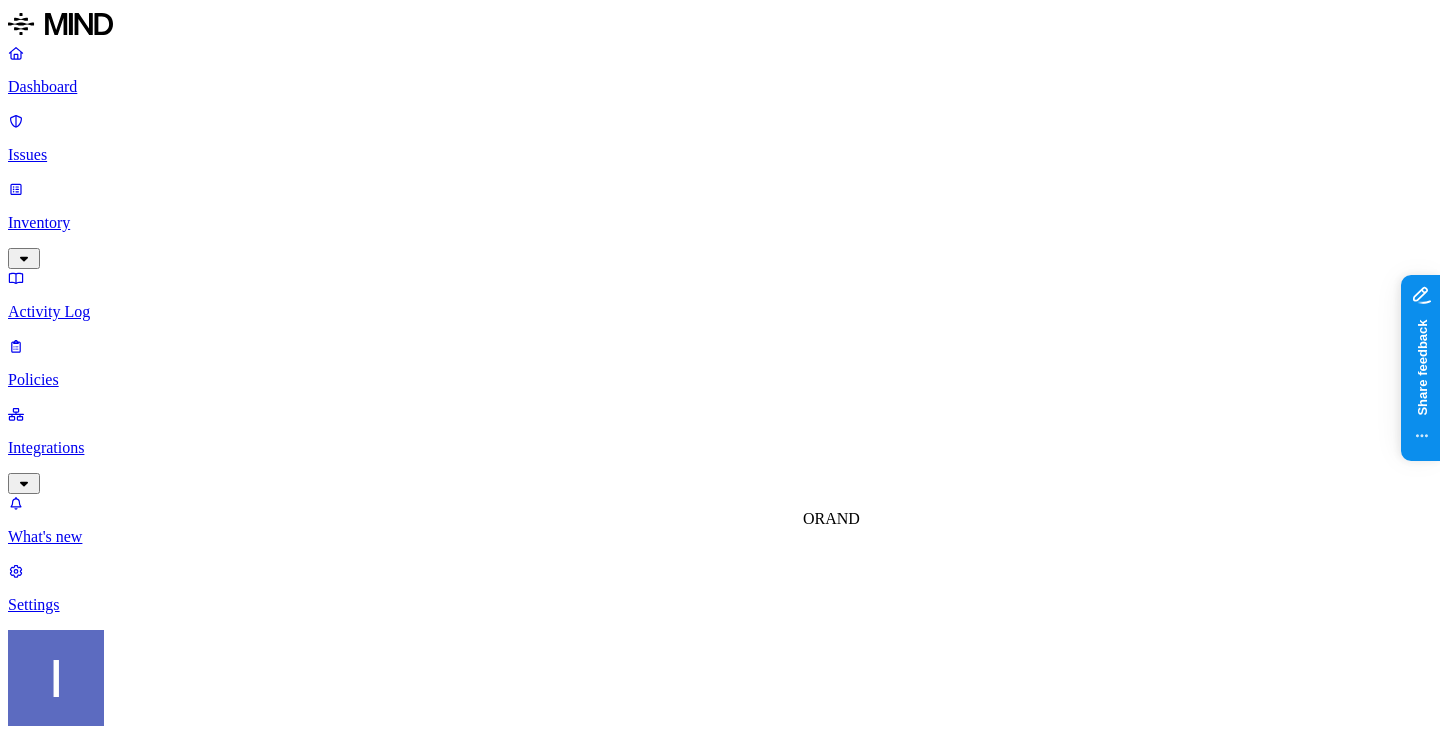 click on "OR" at bounding box center (814, 518) 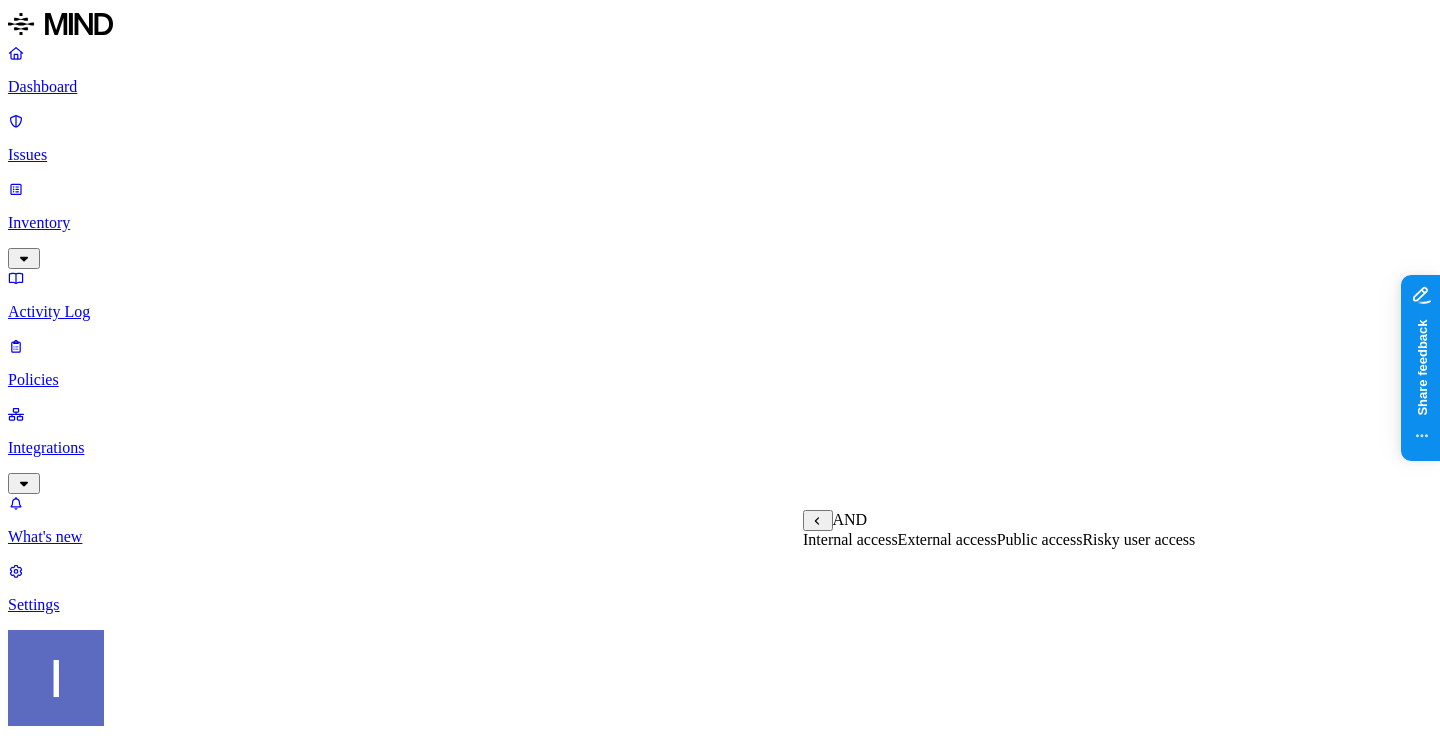 click on "External access" at bounding box center (947, 539) 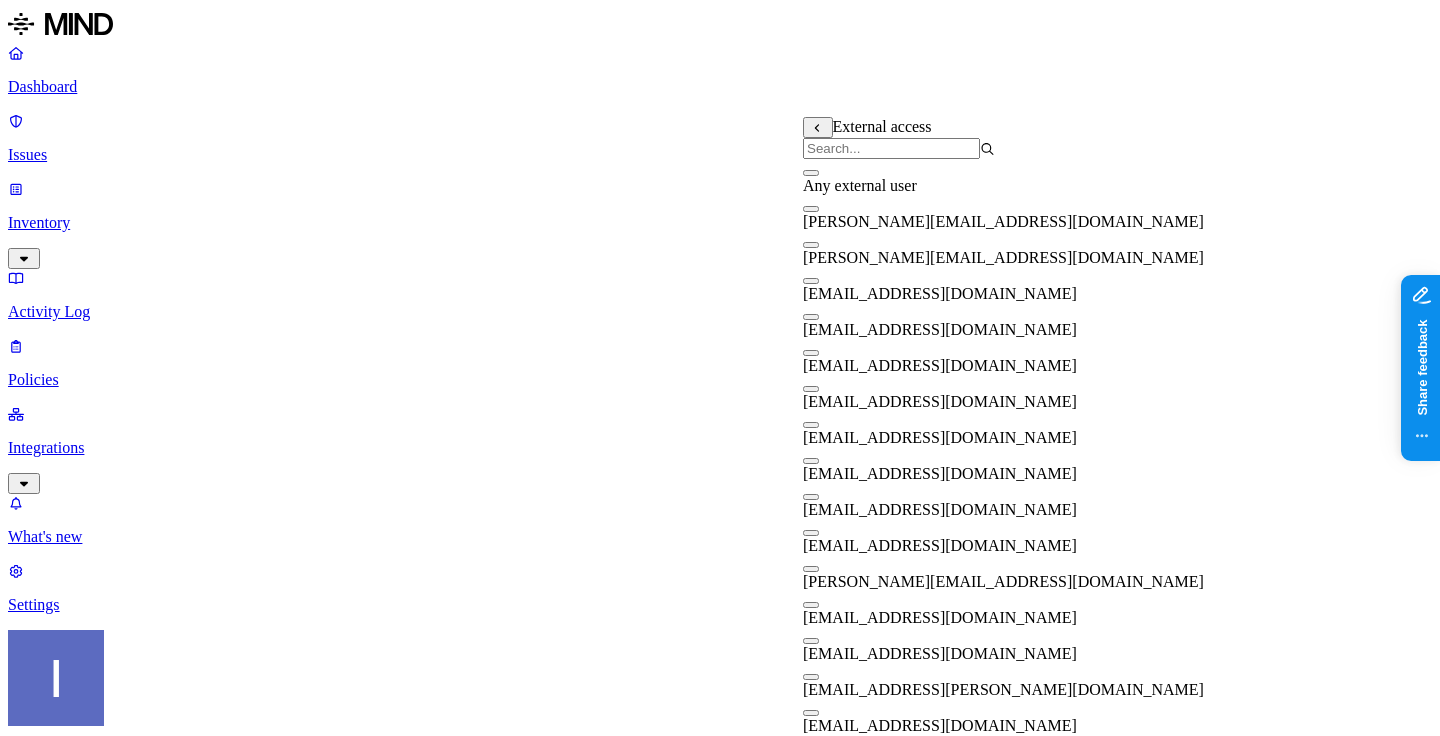 click at bounding box center [811, 173] 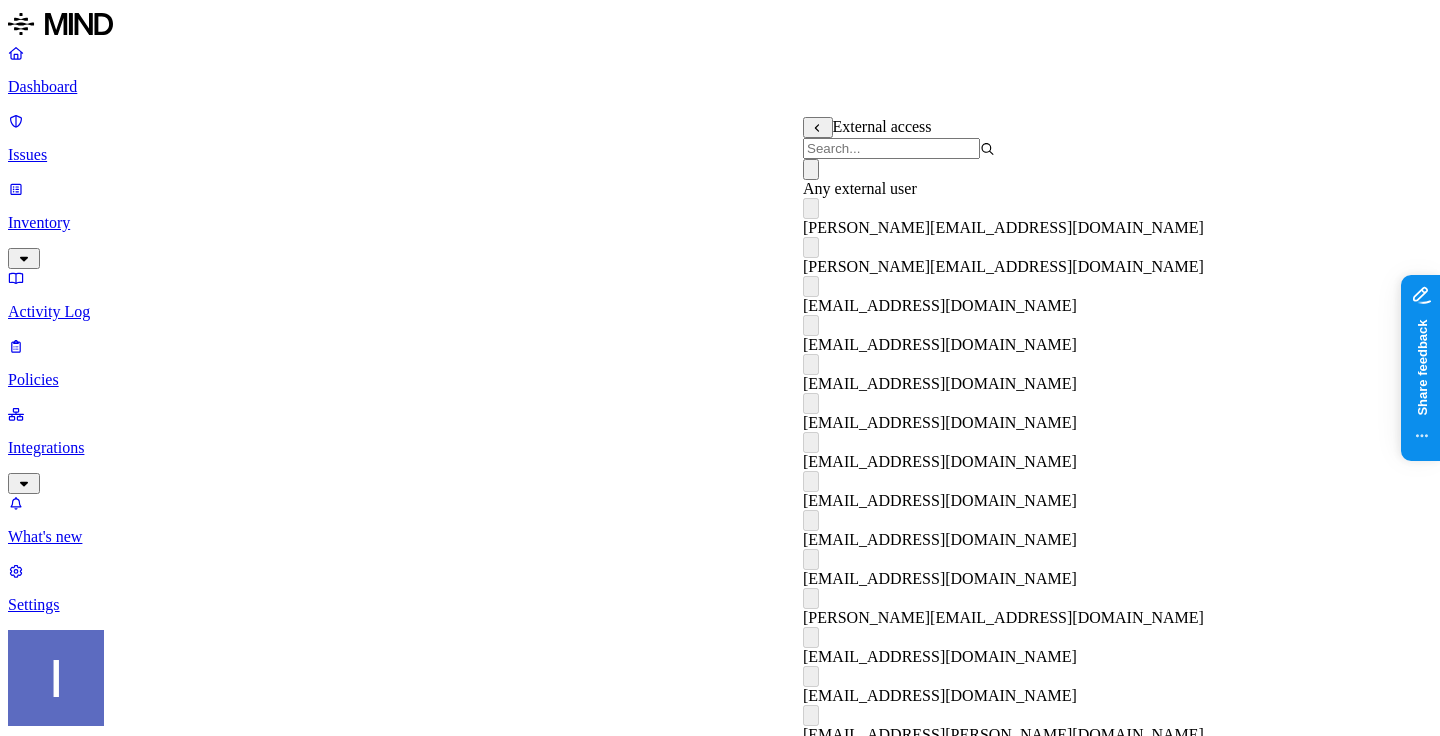 click on "ACCESS WHERE Risky user access is True" at bounding box center (720, 1665) 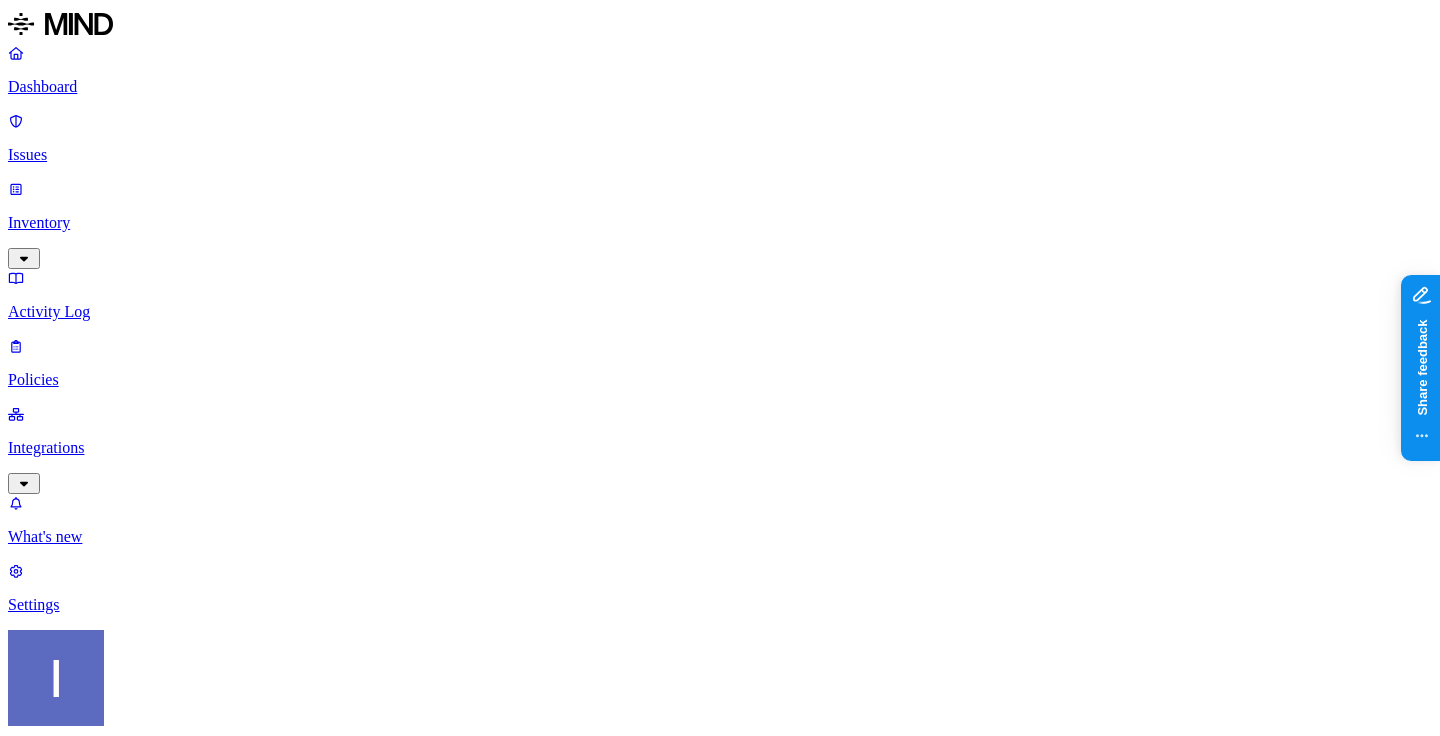 scroll, scrollTop: 776, scrollLeft: 0, axis: vertical 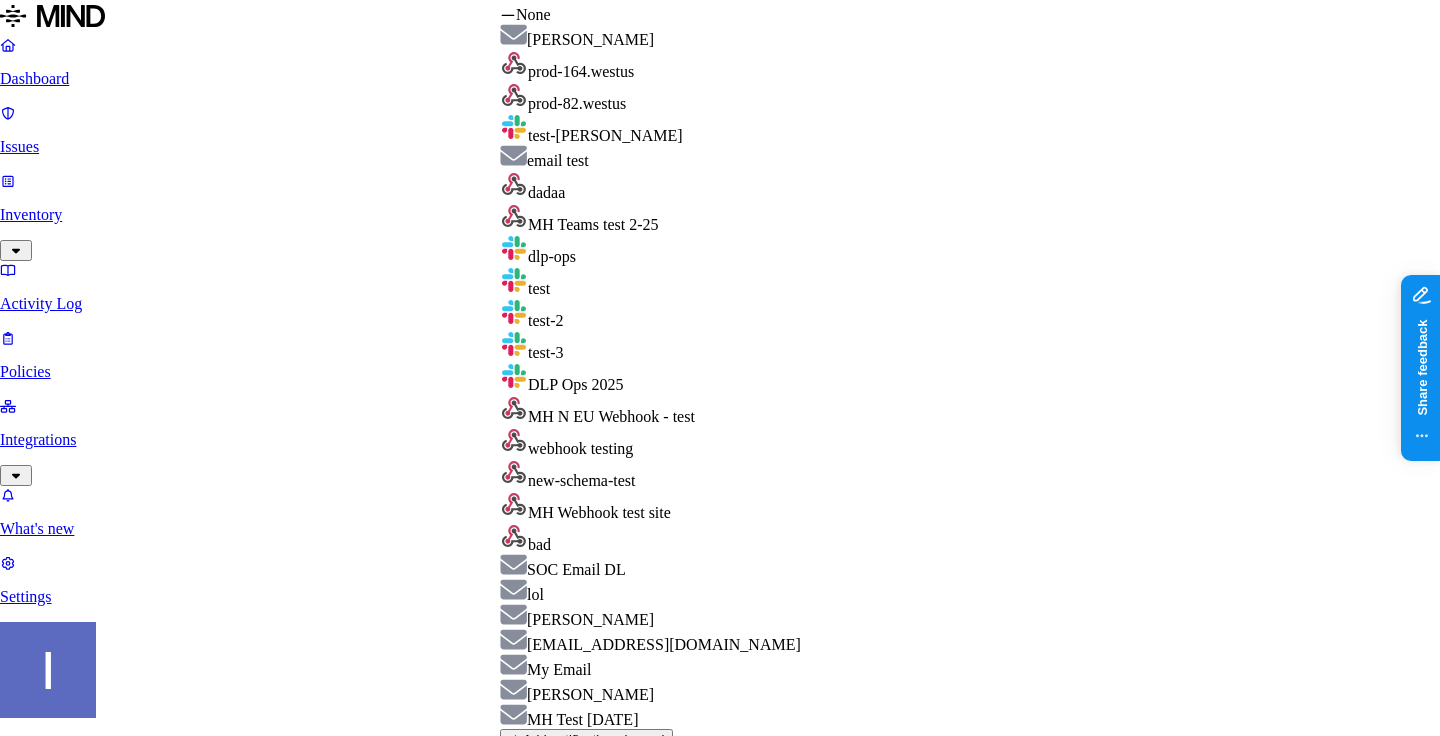 click on "Dashboard Issues Inventory Activity Log Policies Integrations What's new 1 Settings [PERSON_NAME] ACME New policy Policy name Custom Cloud policy   Severity Critical Low Medium High Critical   Description (Optional) Policy type Exfiltration Prevent sensitive data uploads Endpoint Exposure Detect sensitive data exposure Cloud Condition Define the data attributes, access levels, and data source locations that should trigger this exposure policy.  Note: A condition that matches any data with any access level is not valid, as it is too broad. For more details on condition guidelines, please refer to the   documentation DATA WHERE Data type is Credit card ACCESS WHERE Risky user access is True AND External access is Any external user LOCATION WHERE Application type is any of Google Workspace, Office 365   Notifications Method None None [PERSON_NAME] prod-164.westus prod-82.westus test-[PERSON_NAME] email test dadaa MH Teams test 2-25 dlp-ops test test-2 test-3 DLP Ops 2025 MH N EU Webhook - test webhook testing" at bounding box center [720, 1176] 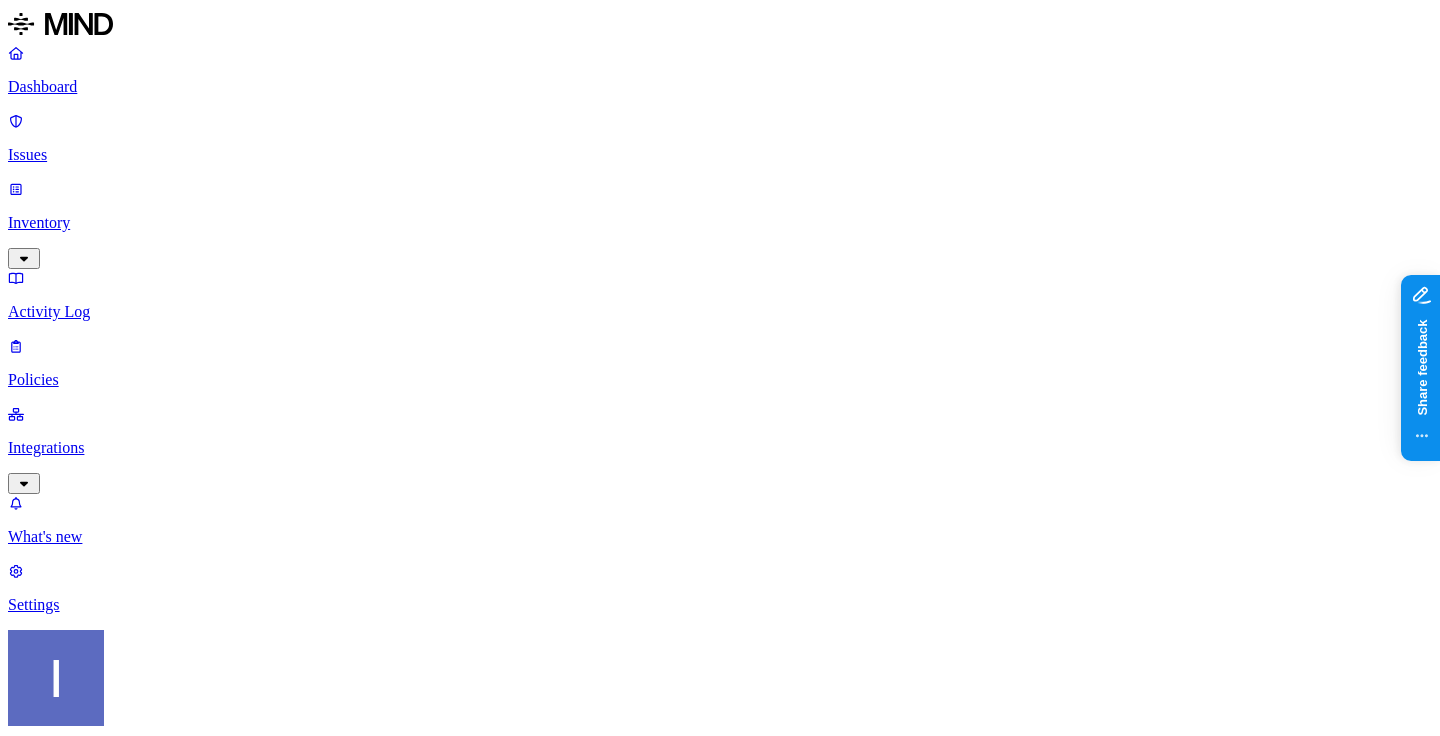 scroll, scrollTop: 895, scrollLeft: 0, axis: vertical 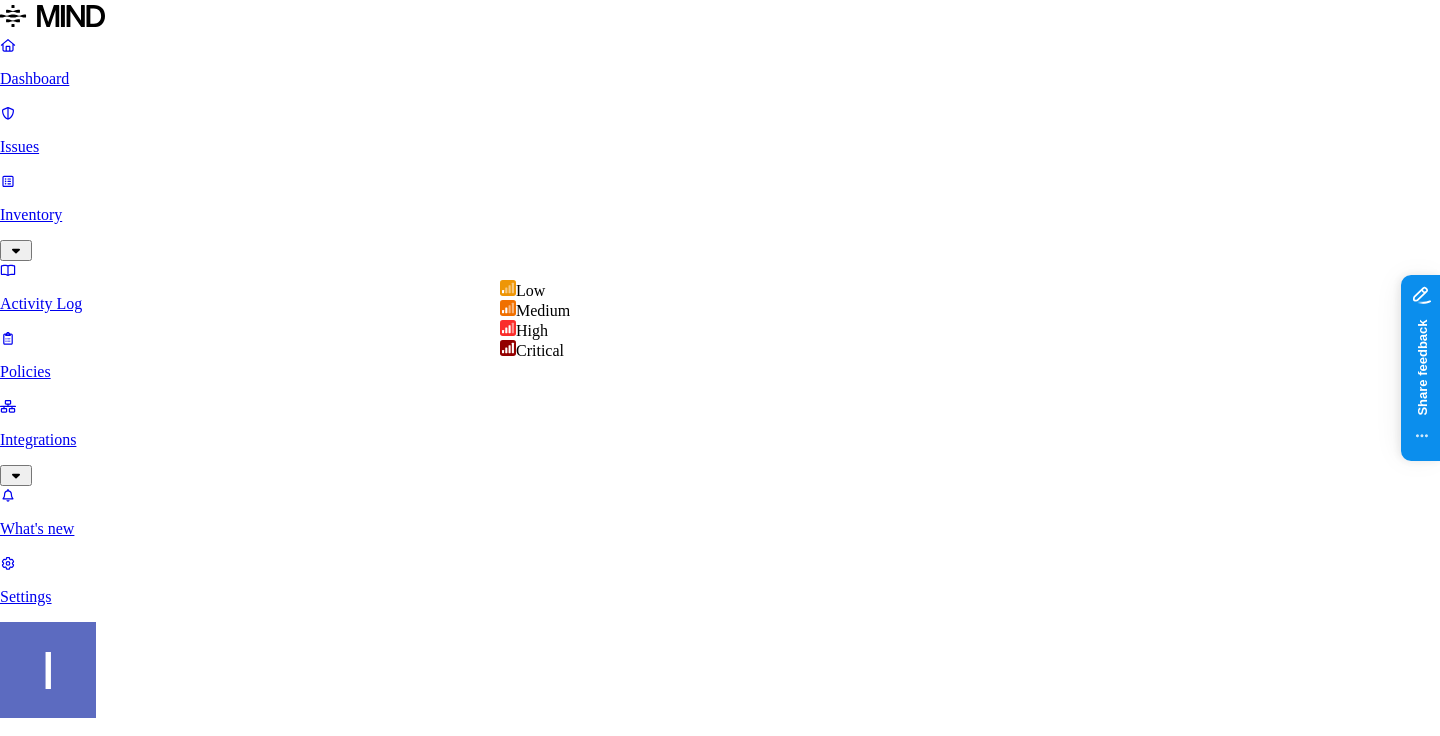 select on "4" 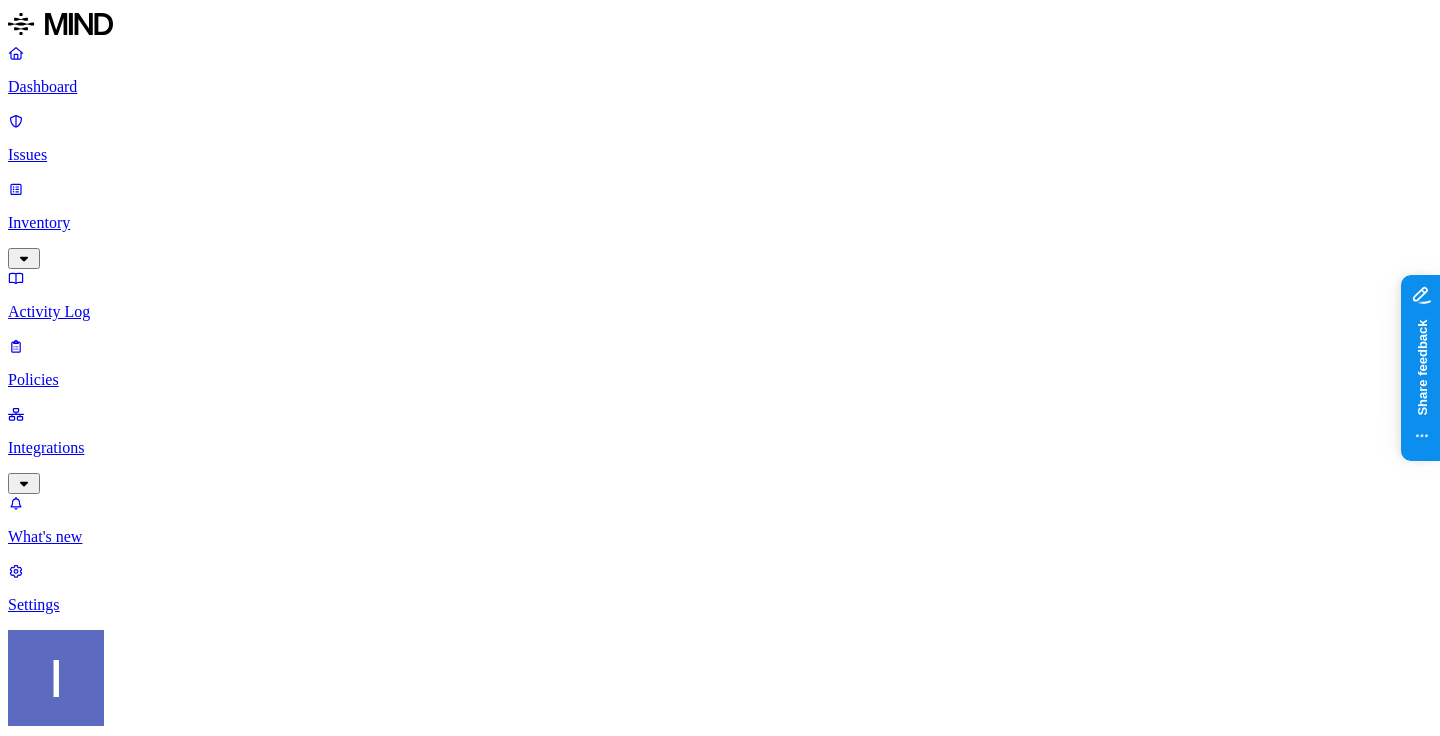 click at bounding box center (720, 1230) 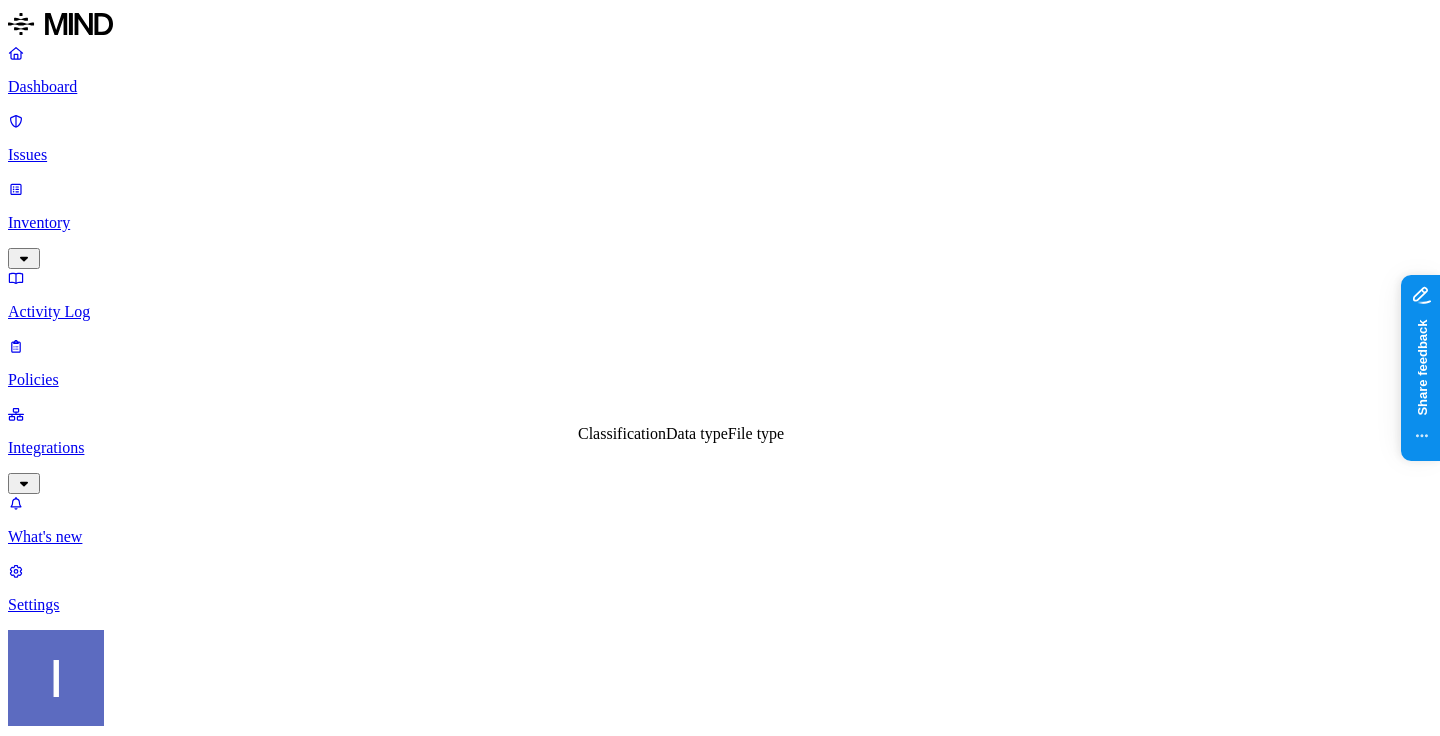 click on "Classification" at bounding box center (622, 433) 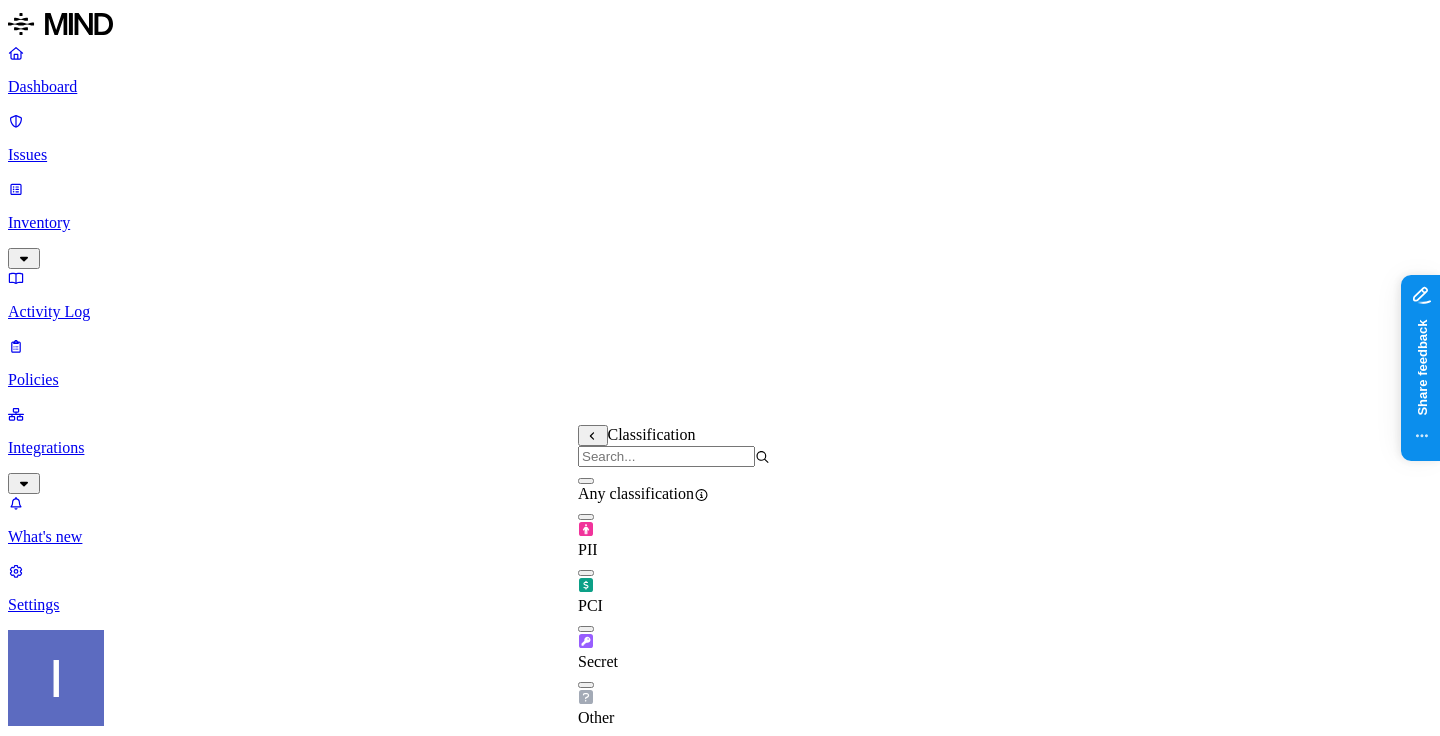 click on "PCI" at bounding box center (674, 587) 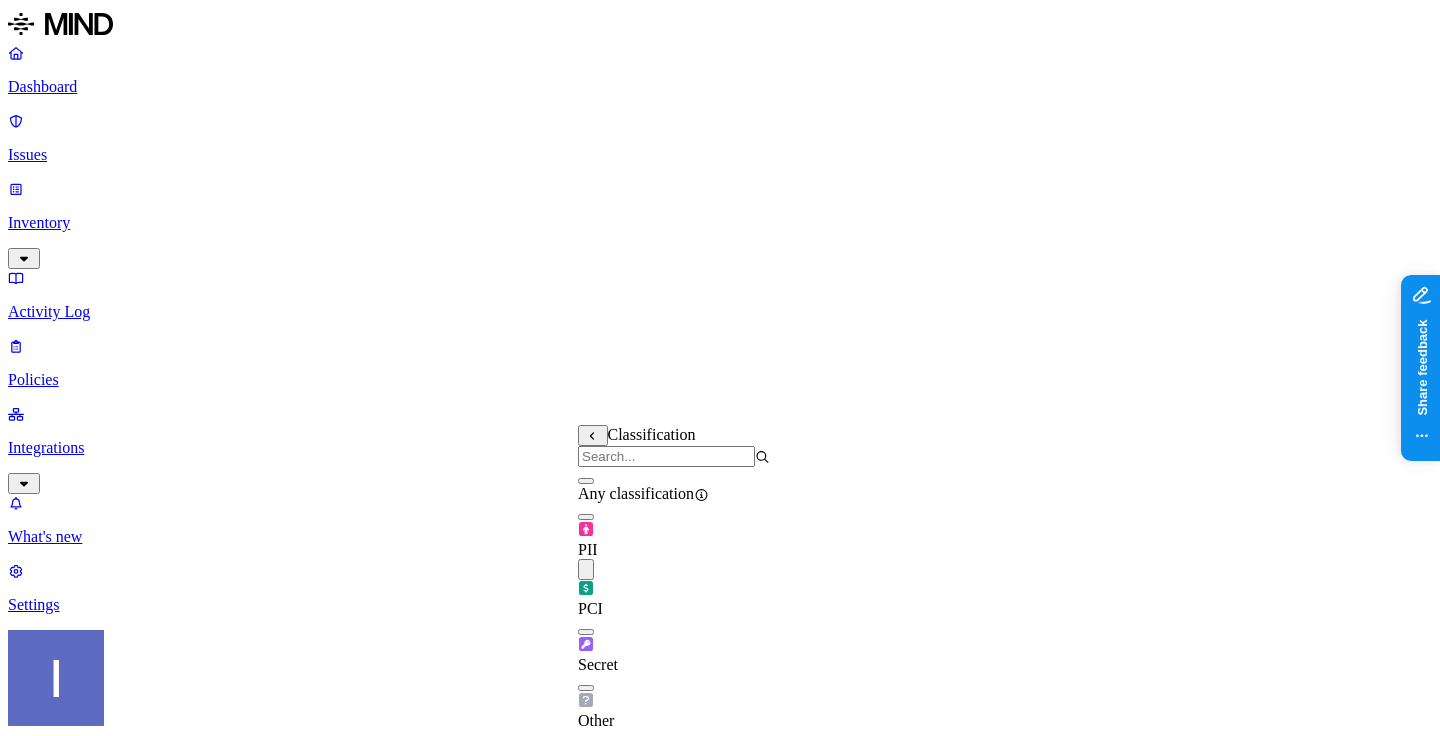 click on "New policy Policy name Custom cloud policy   Severity Critical Low Medium High Critical   Description (Optional) Policy type Exfiltration Prevent sensitive data uploads Endpoint Exposure Detect sensitive data exposure Cloud Condition Define the data attributes, access levels, and data source locations that should trigger this exposure policy.  Note: A condition that matches any data with any access level is not valid, as it is too broad. For more details on condition guidelines, please refer to the   documentation DATA Any ACCESS Any LOCATION Any   Notifications Method None None [PERSON_NAME] prod-164.westus prod-82.westus test-[PERSON_NAME] email test dadaa MH Teams test 2-25 dlp-ops test test-2 test-3 DLP Ops 2025 MH N EU Webhook - test webhook testing new-schema-test MH Webhook test site bad SOC Email DL lol itay aviran [EMAIL_ADDRESS][DOMAIN_NAME] My Email [PERSON_NAME] MH Test [DATE] Automate remediation When issue is detected No action  No action  /Engage assignee Cancel Create" at bounding box center [720, 1409] 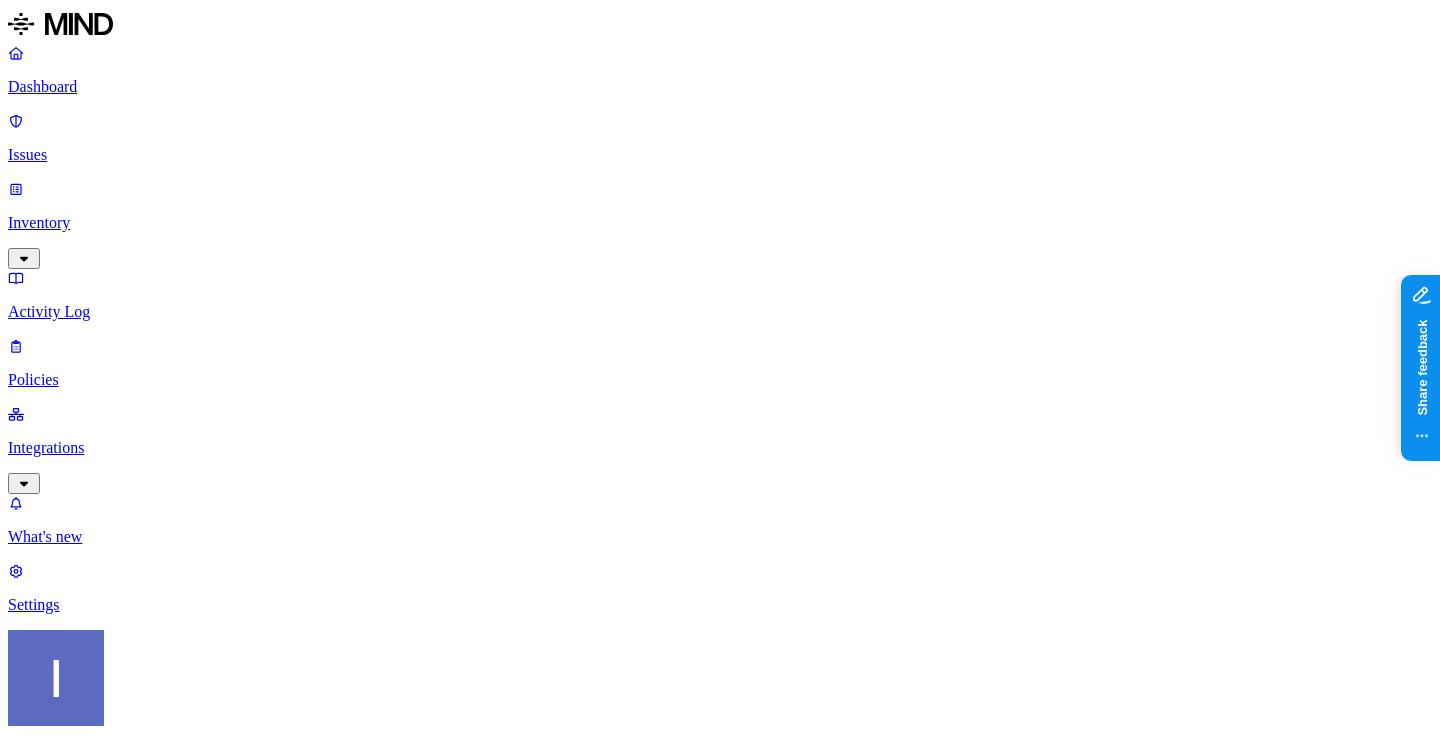 scroll, scrollTop: 561, scrollLeft: 0, axis: vertical 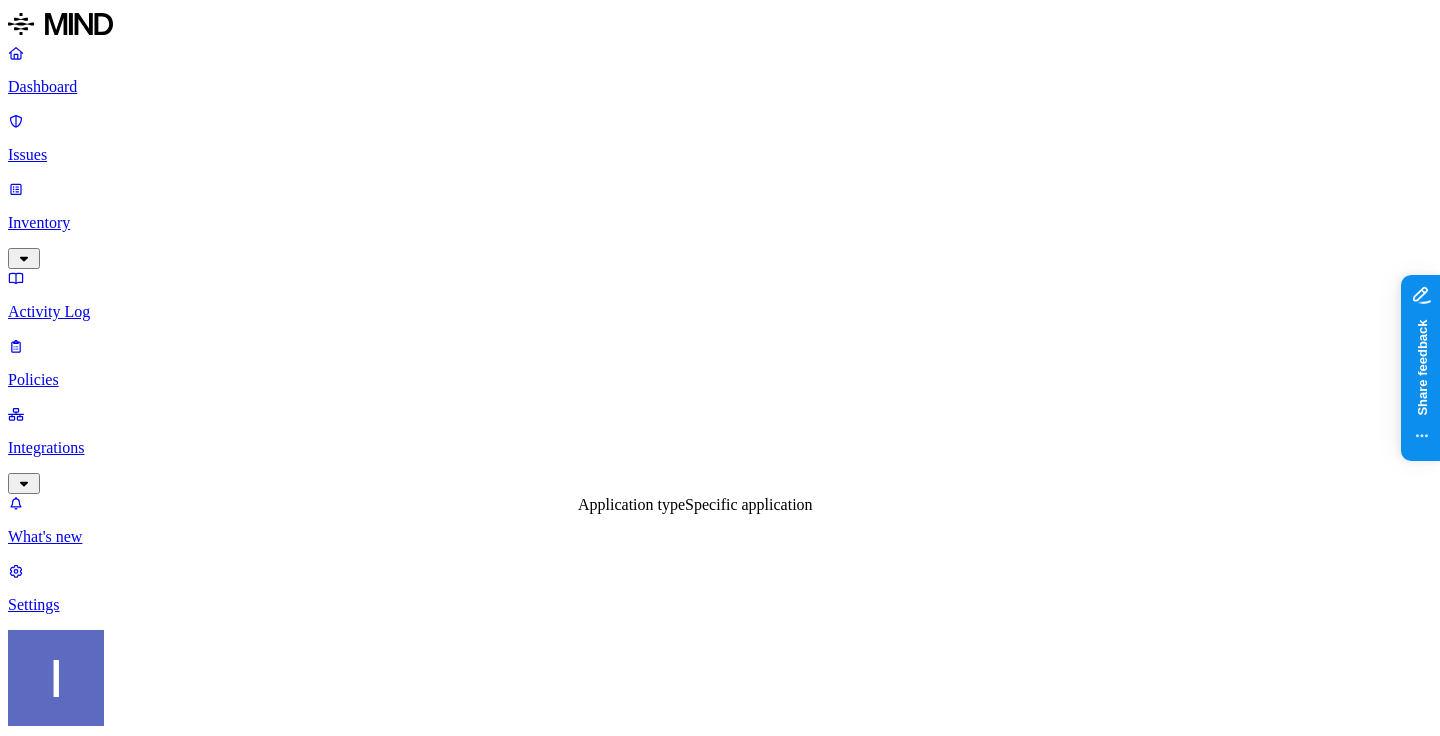 click on "Application type" at bounding box center [631, 504] 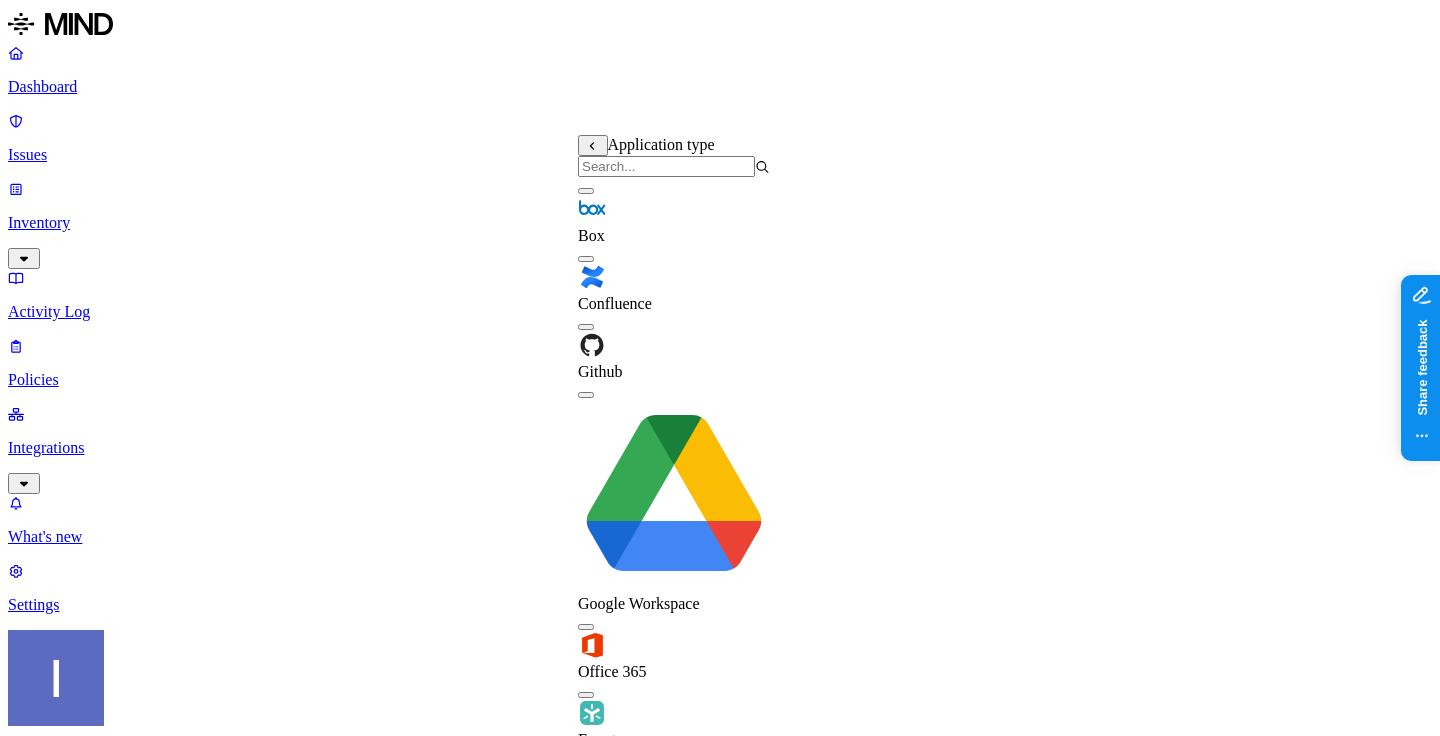 click on "Office 365" at bounding box center [674, 647] 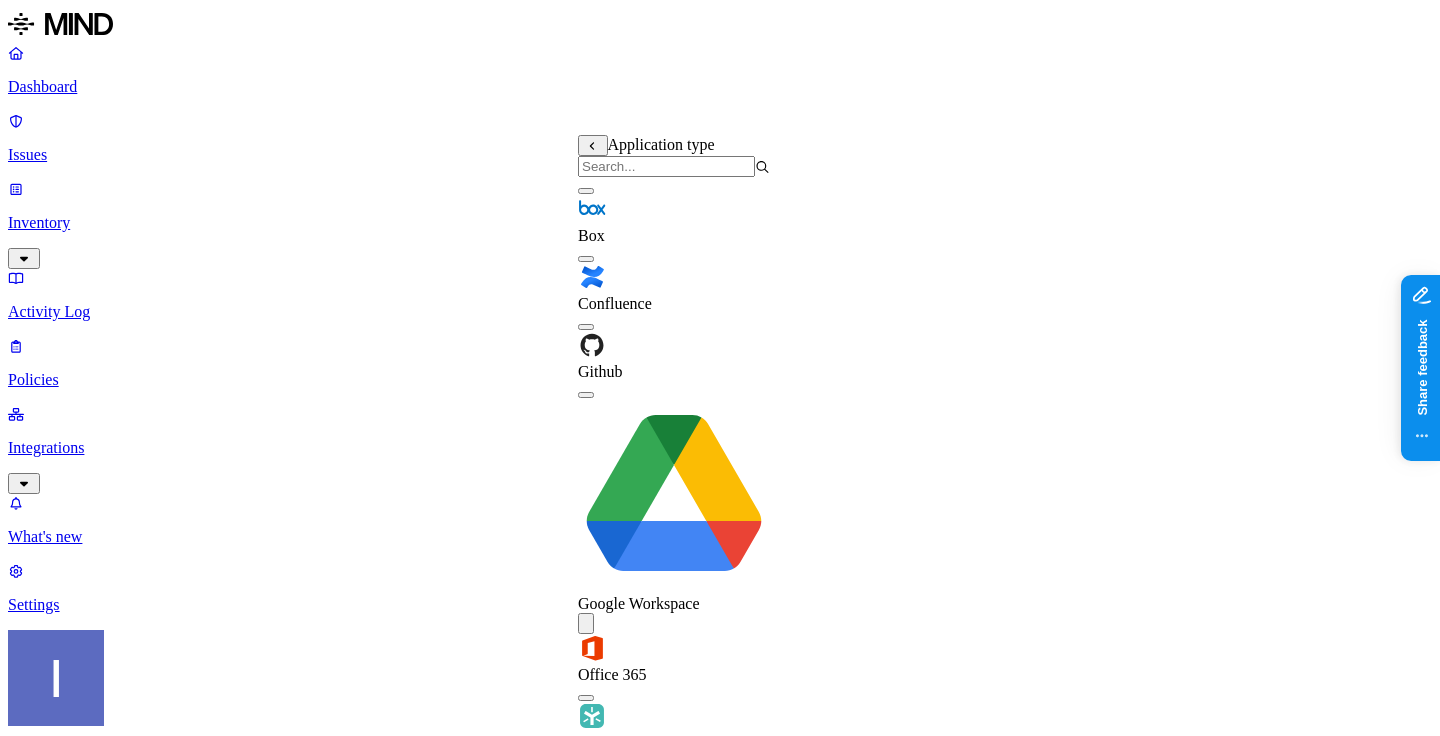 click on "Google Workspace" at bounding box center (674, 506) 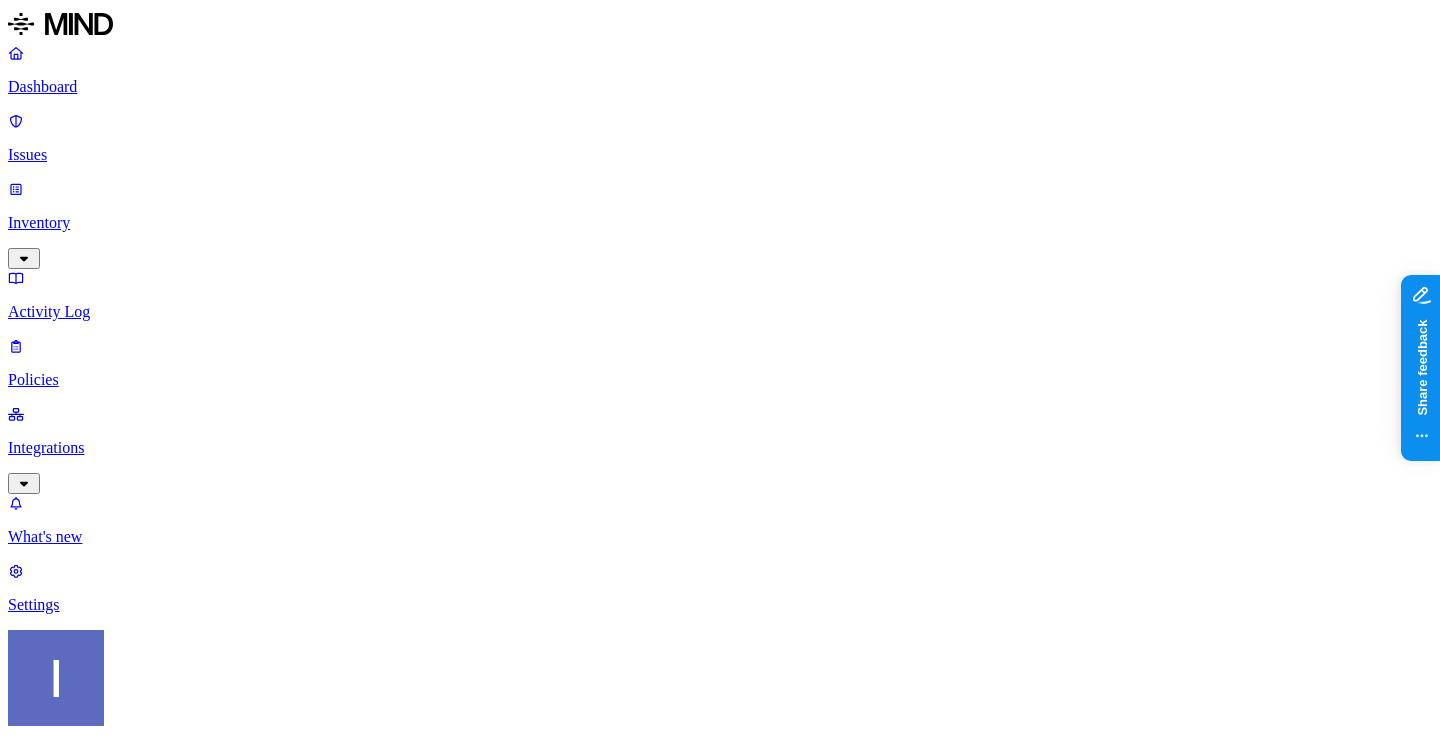 click on "Any" at bounding box center [720, 1636] 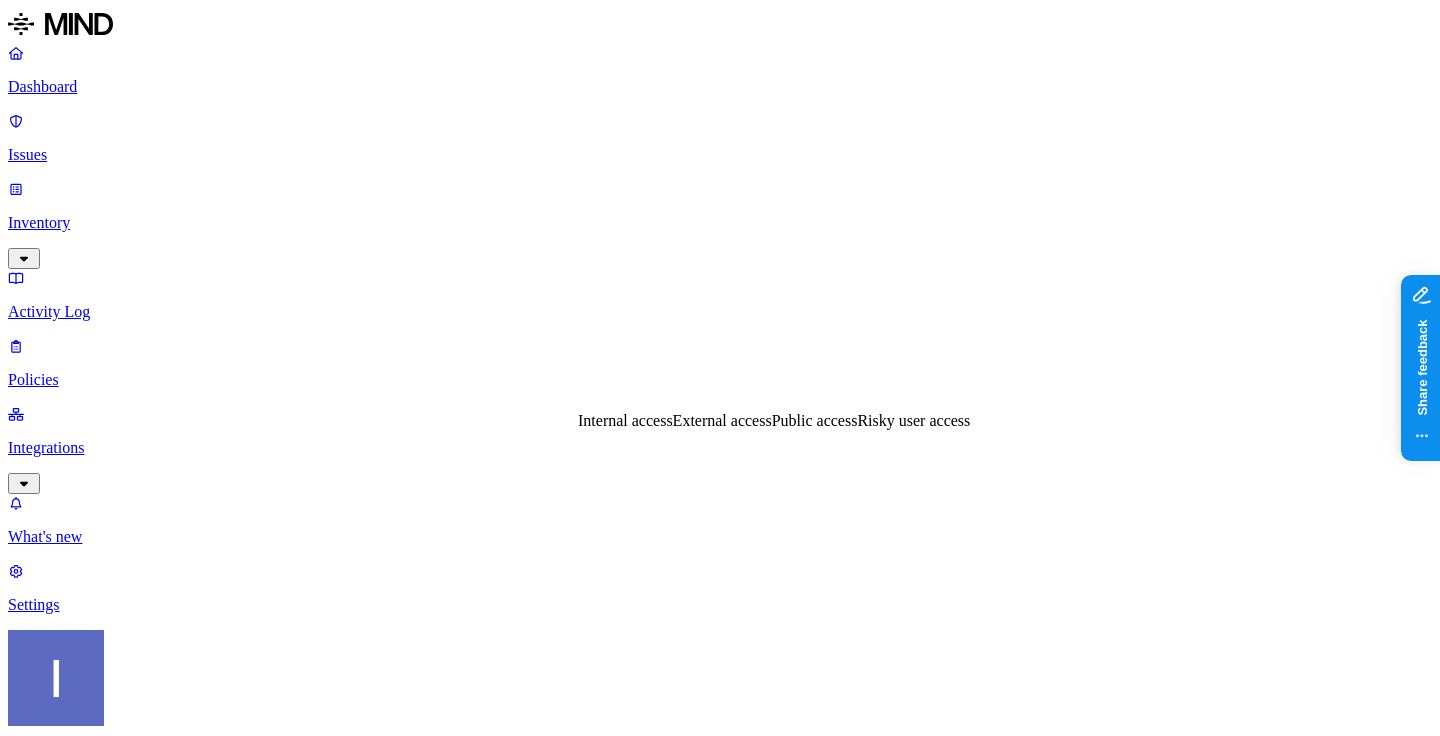 click on "Risky user access" at bounding box center [913, 420] 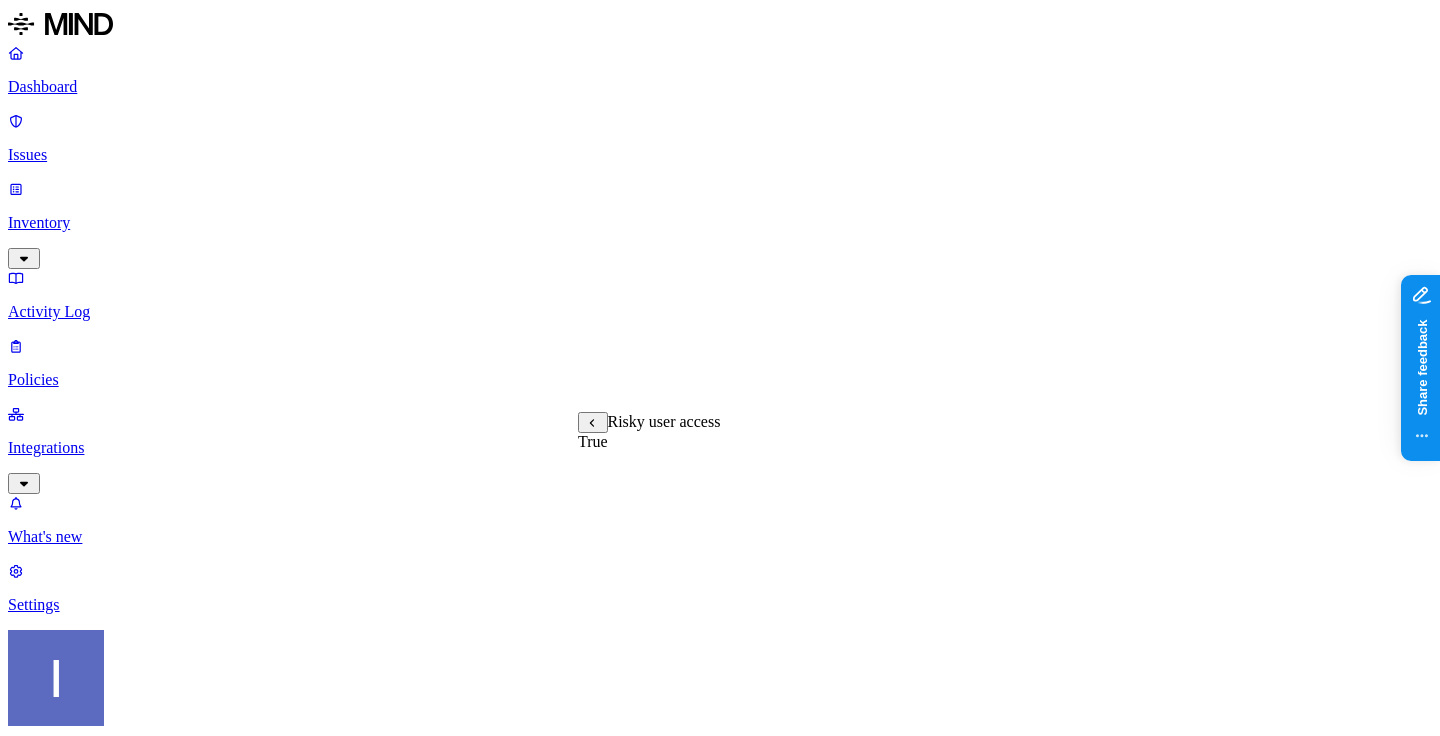 click on "True" at bounding box center [593, 441] 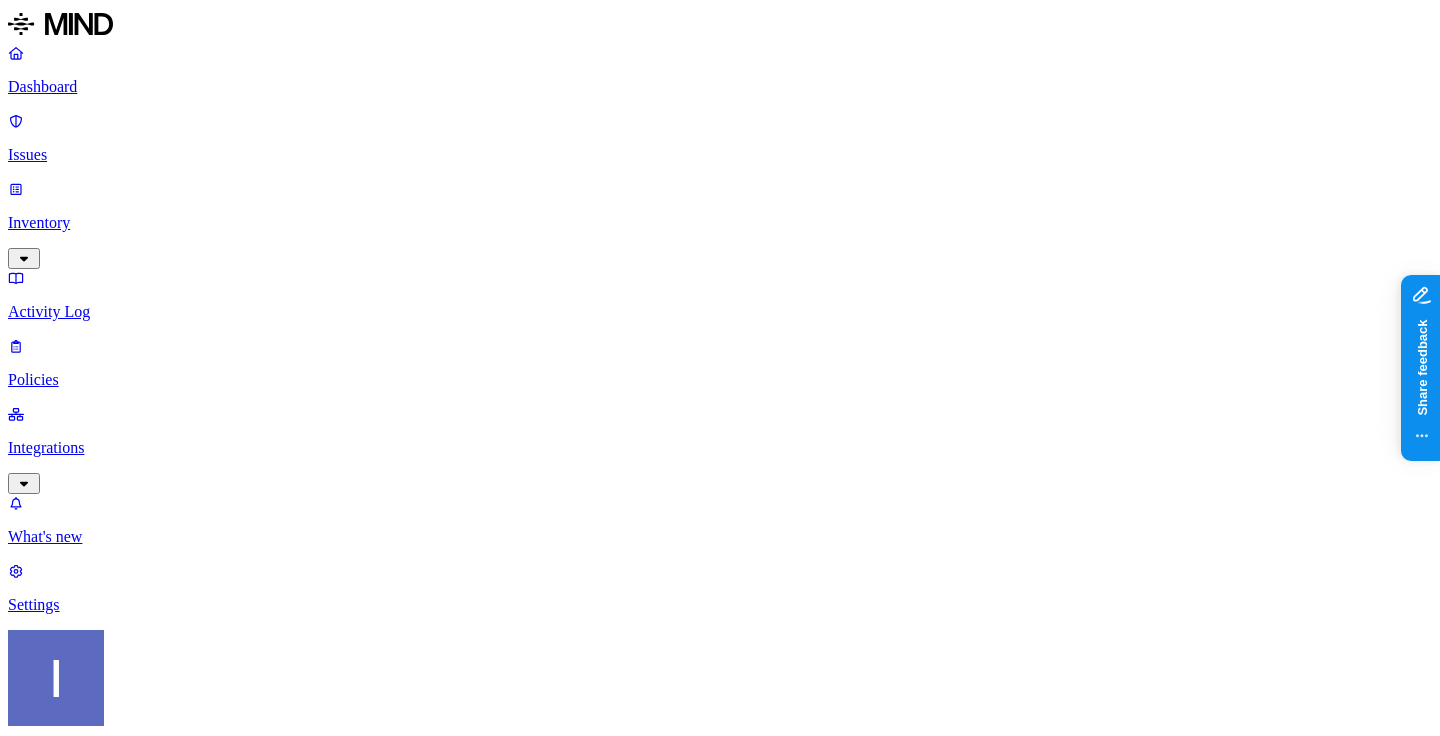 click 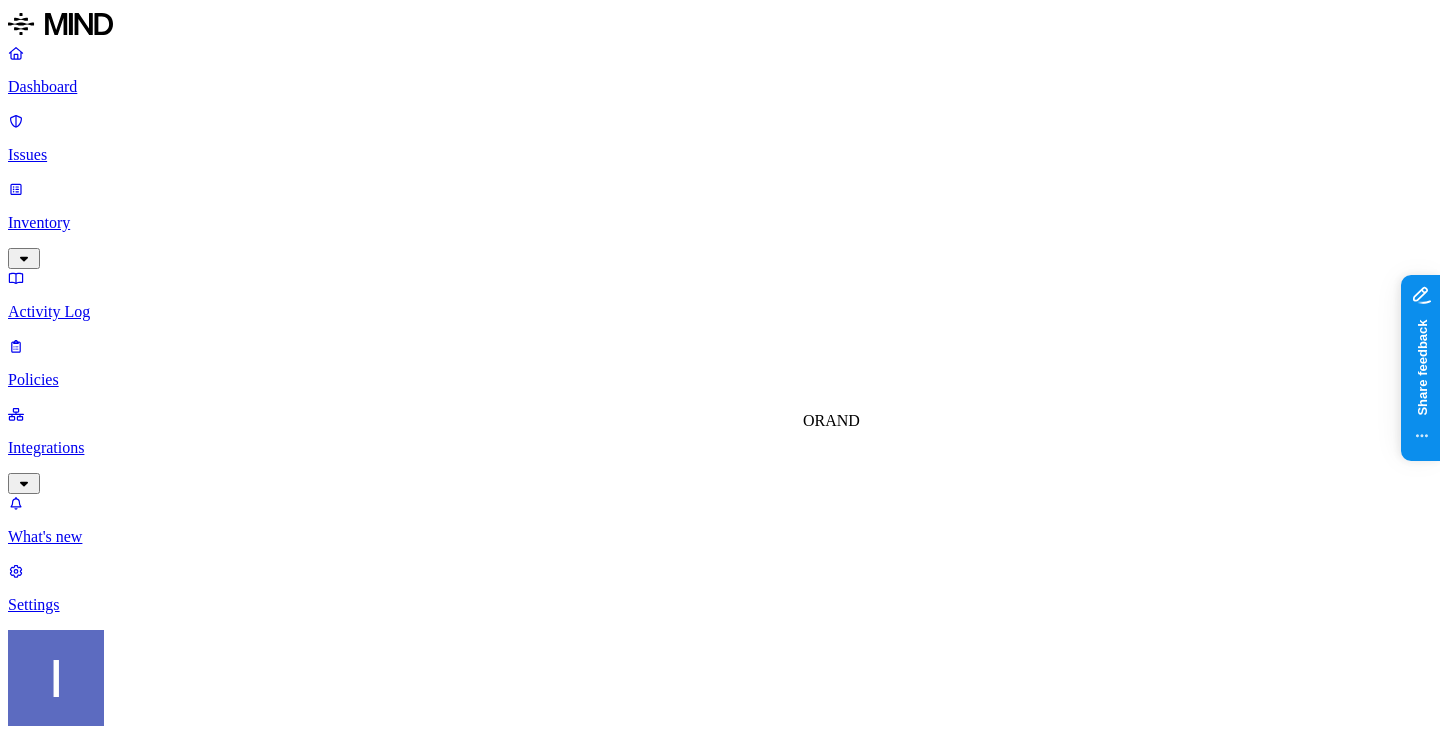 click on "OR" at bounding box center [814, 420] 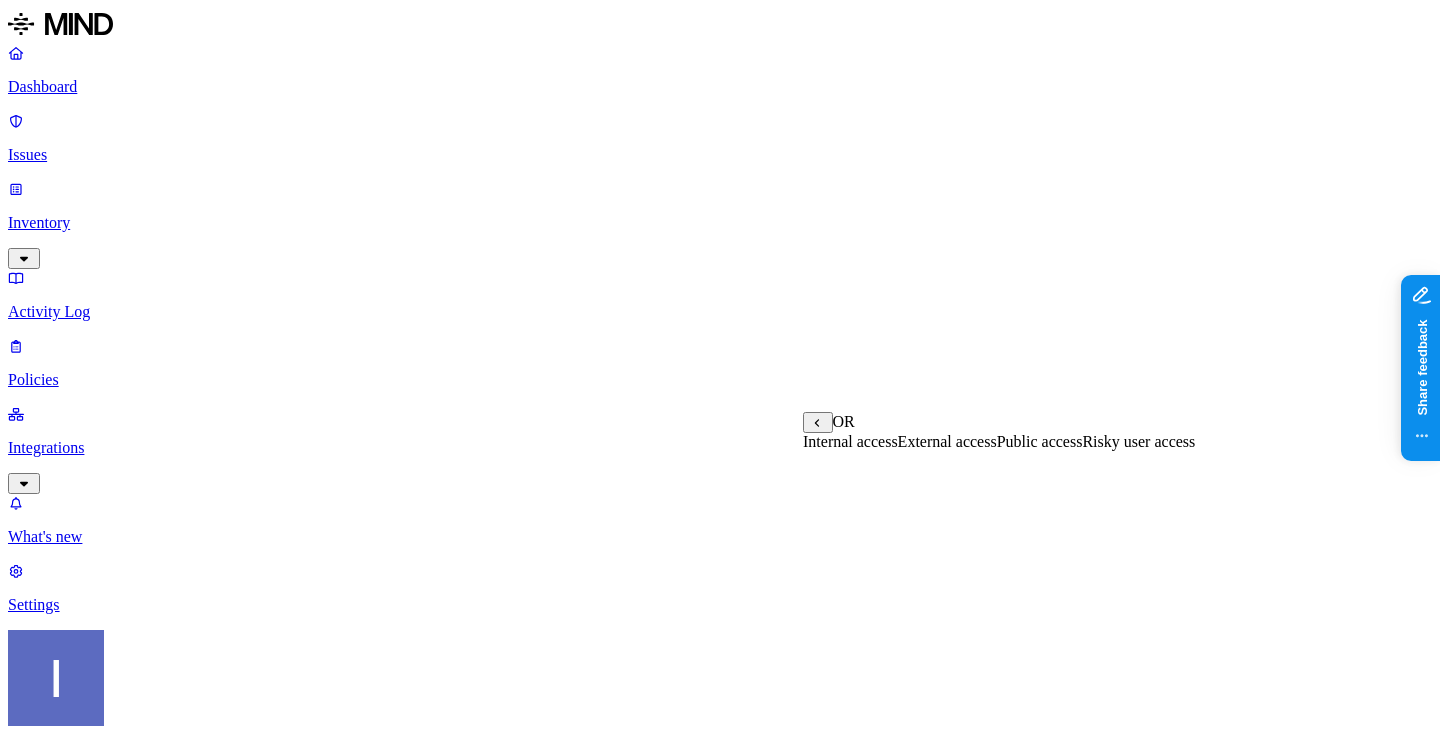 click on "External access" at bounding box center [947, 441] 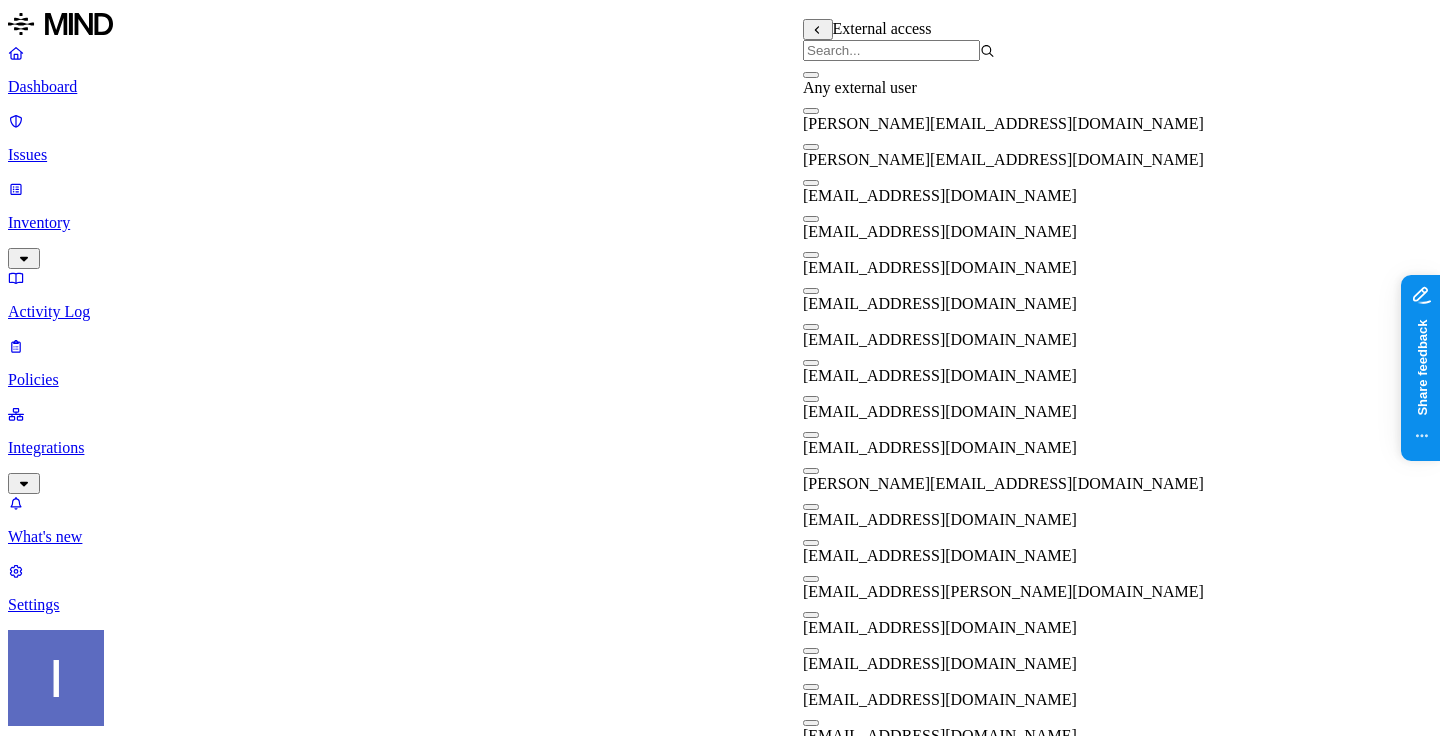 click on "Any external user" at bounding box center [1003, 79] 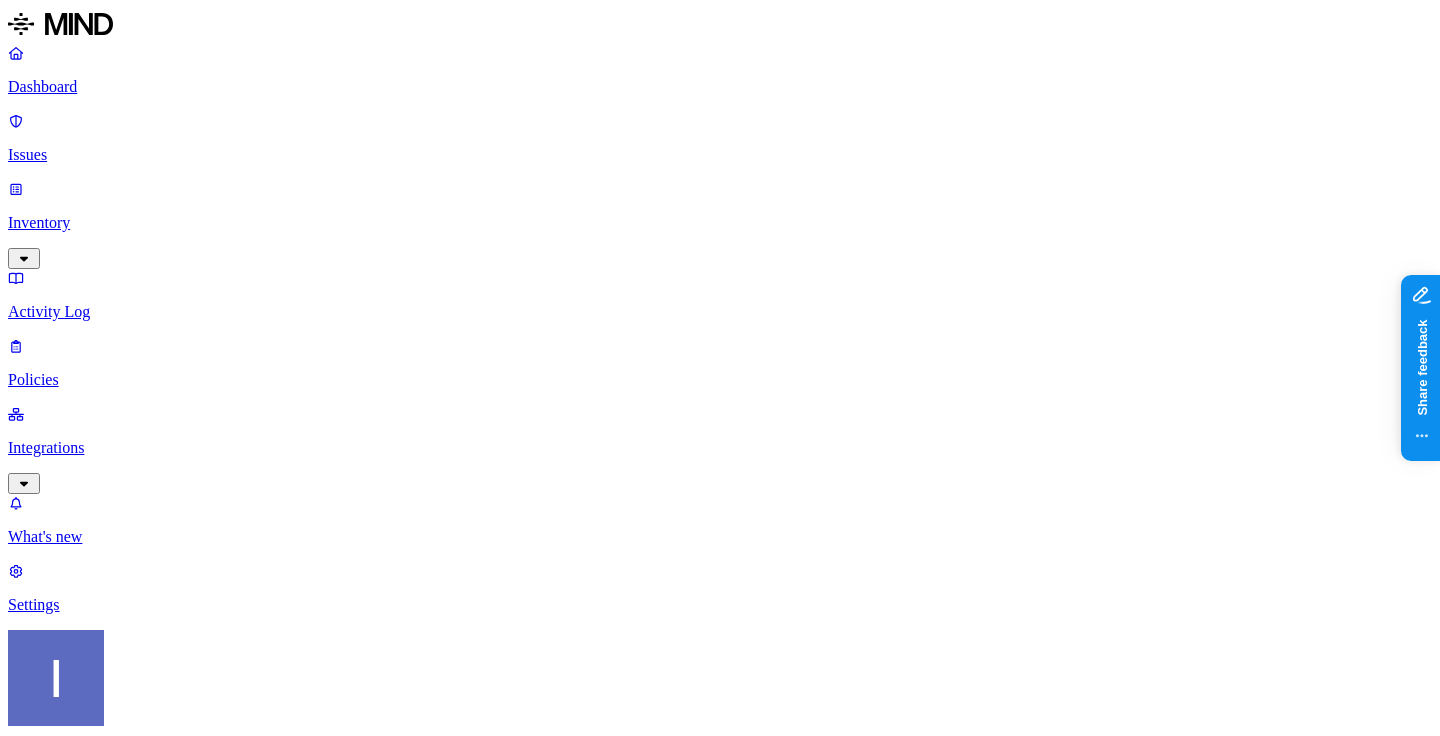 click on "New policy Policy name Custom cloud policy   Severity Critical Low Medium High Critical   Description (Optional) Policy type Exfiltration Prevent sensitive data uploads Endpoint Exposure Detect sensitive data exposure Cloud Condition Define the data attributes, access levels, and data source locations that should trigger this exposure policy.  Note: A condition that matches any data with any access level is not valid, as it is too broad. For more details on condition guidelines, please refer to the   documentation DATA WHERE Classification is PCI ACCESS WHERE Risky user access is True OR External access is Any external user LOCATION WHERE Application type is any of Google Workspace, Office 365   Notifications Method None None [PERSON_NAME] prod-164.westus prod-82.westus test-[PERSON_NAME] email test dadaa MH Teams test 2-25 dlp-ops test test-2 test-3 DLP Ops 2025 MH N EU Webhook - test webhook testing new-schema-test MH Webhook test site bad SOC Email DL lol itay aviran [EMAIL_ADDRESS][DOMAIN_NAME] My Email [PERSON_NAME] Cancel" at bounding box center (720, 1568) 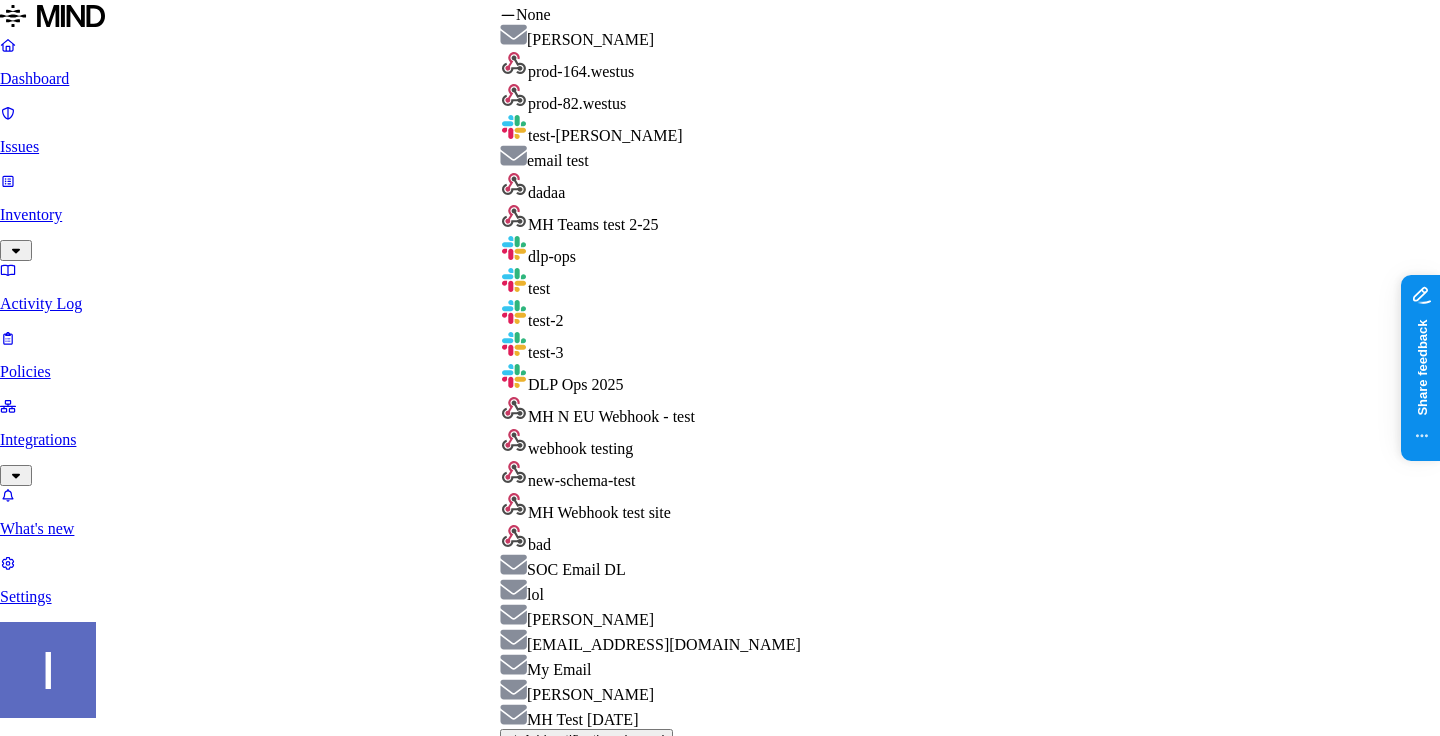 click on "Dashboard Issues Inventory Activity Log Policies Integrations What's new 1 Settings [PERSON_NAME] ACME New policy Policy name Custom cloud policy   Severity Critical Low Medium High Critical   Description (Optional) Policy type Exfiltration Prevent sensitive data uploads Endpoint Exposure Detect sensitive data exposure Cloud Condition Define the data attributes, access levels, and data source locations that should trigger this exposure policy.  Note: A condition that matches any data with any access level is not valid, as it is too broad. For more details on condition guidelines, please refer to the   documentation DATA WHERE Classification is PCI ACCESS WHERE Risky user access is True OR External access is Any external user LOCATION WHERE Application type is any of Google Workspace, Office 365   Notifications Method None None [PERSON_NAME] prod-164.westus prod-82.westus test-[PERSON_NAME] email test dadaa MH Teams test 2-25 dlp-ops test test-2 test-3 DLP Ops 2025 MH N EU Webhook - test webhook testing bad" at bounding box center (720, 1145) 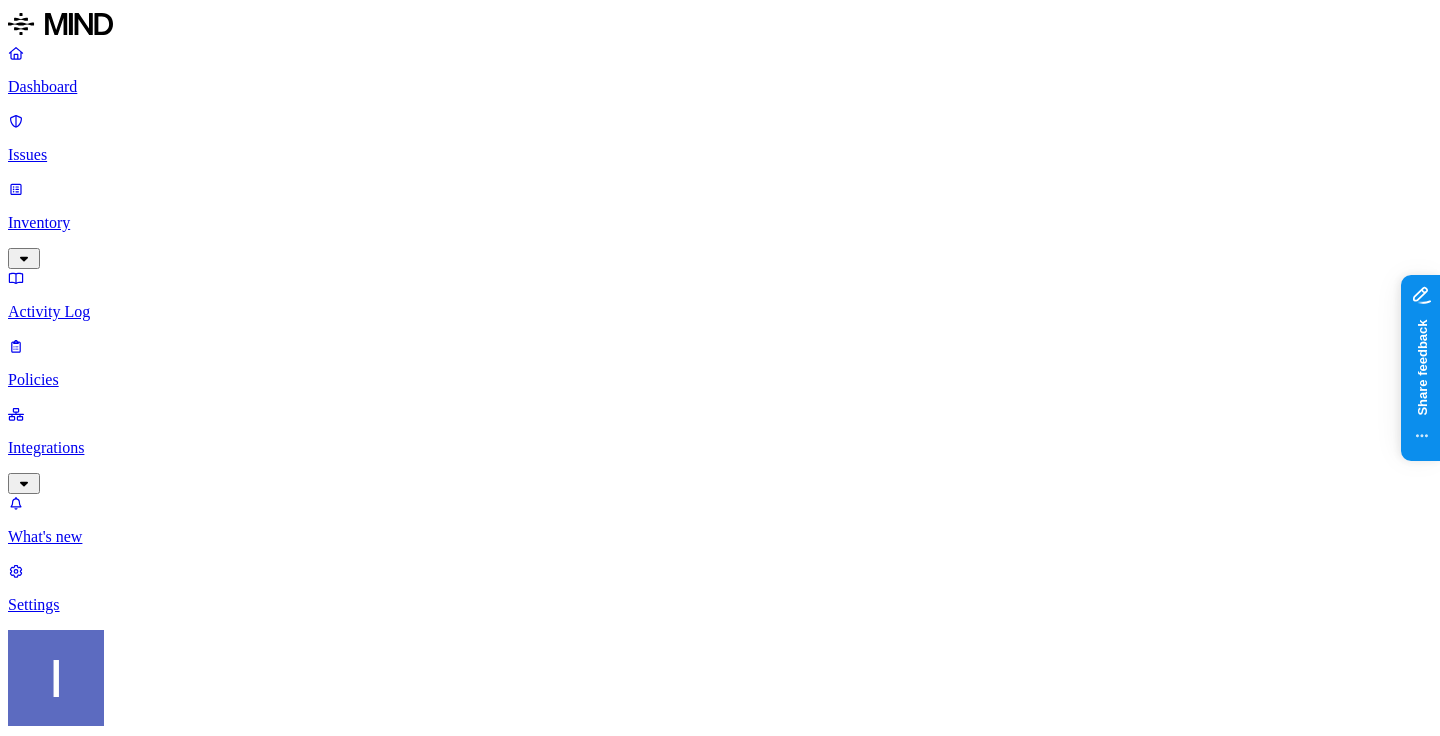 scroll, scrollTop: 938, scrollLeft: 0, axis: vertical 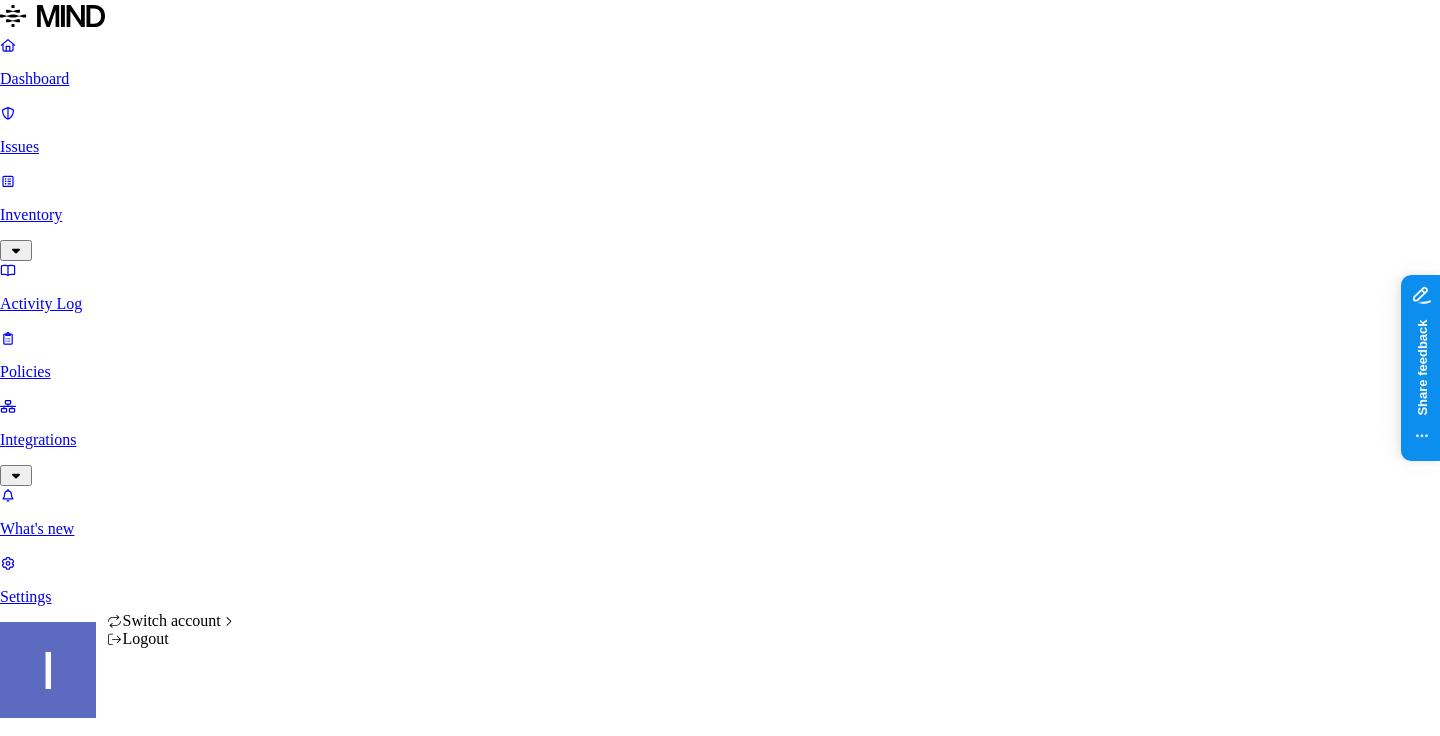 click on "Dashboard Issues Inventory Activity Log Policies Integrations What's new 1 Settings [PERSON_NAME] ACME New policy Policy name Custom cloud policy   Severity Critical Low Medium High Critical   Description (Optional) Policy type Exfiltration Prevent sensitive data uploads Endpoint Exposure Detect sensitive data exposure Cloud Condition Define the data attributes, access levels, and data source locations that should trigger this exposure policy.  Note: A condition that matches any data with any access level is not valid, as it is too broad. For more details on condition guidelines, please refer to the   documentation DATA WHERE Classification is PCI ACCESS WHERE Risky user access is True OR External access is Any external user LOCATION WHERE Application type is any of Google Workspace, Office 365   Notifications Method email test None Maya Raz prod-164.westus prod-82.westus test-[PERSON_NAME] email test dadaa MH Teams test 2-25 dlp-ops test test-2 test-3 DLP Ops 2025 MH N EU Webhook - test bad lol [PERSON_NAME]" at bounding box center (720, 1169) 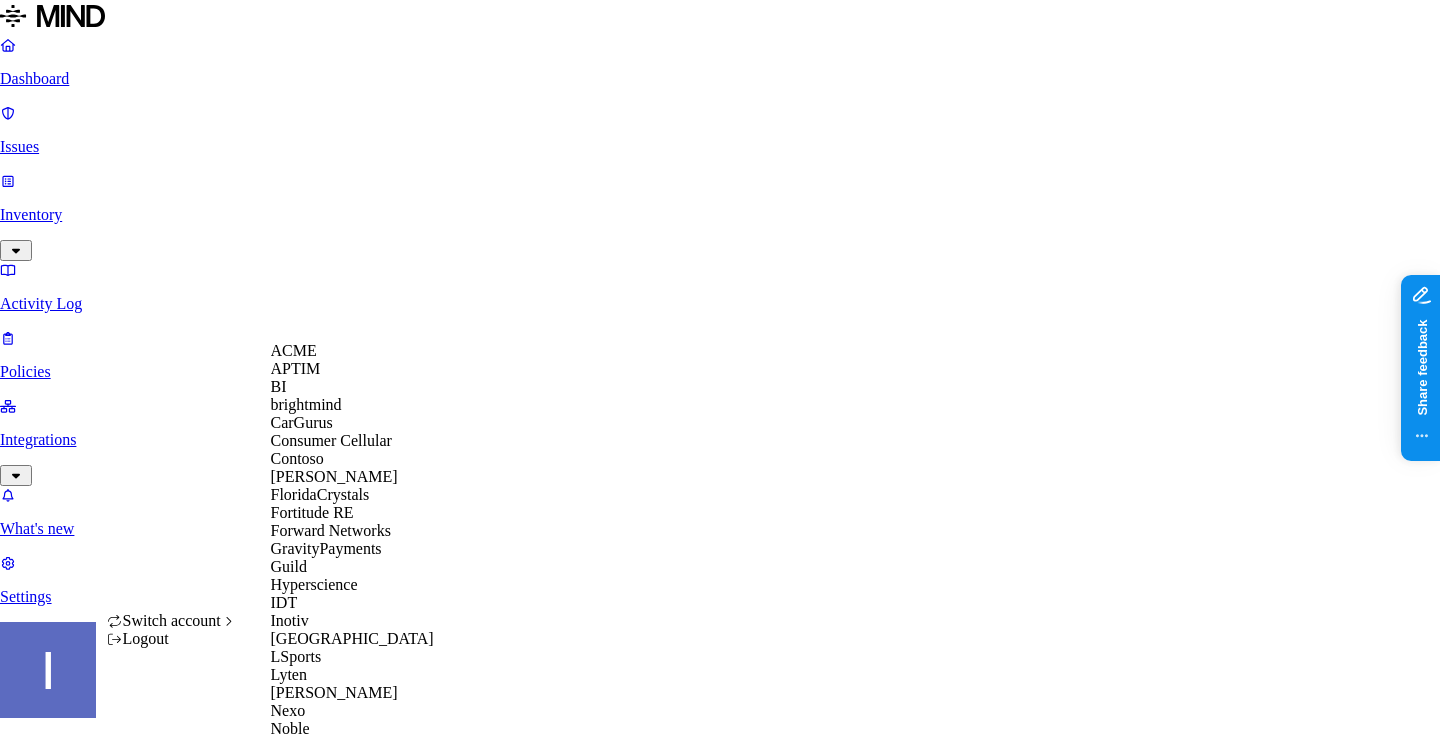 scroll, scrollTop: 920, scrollLeft: 0, axis: vertical 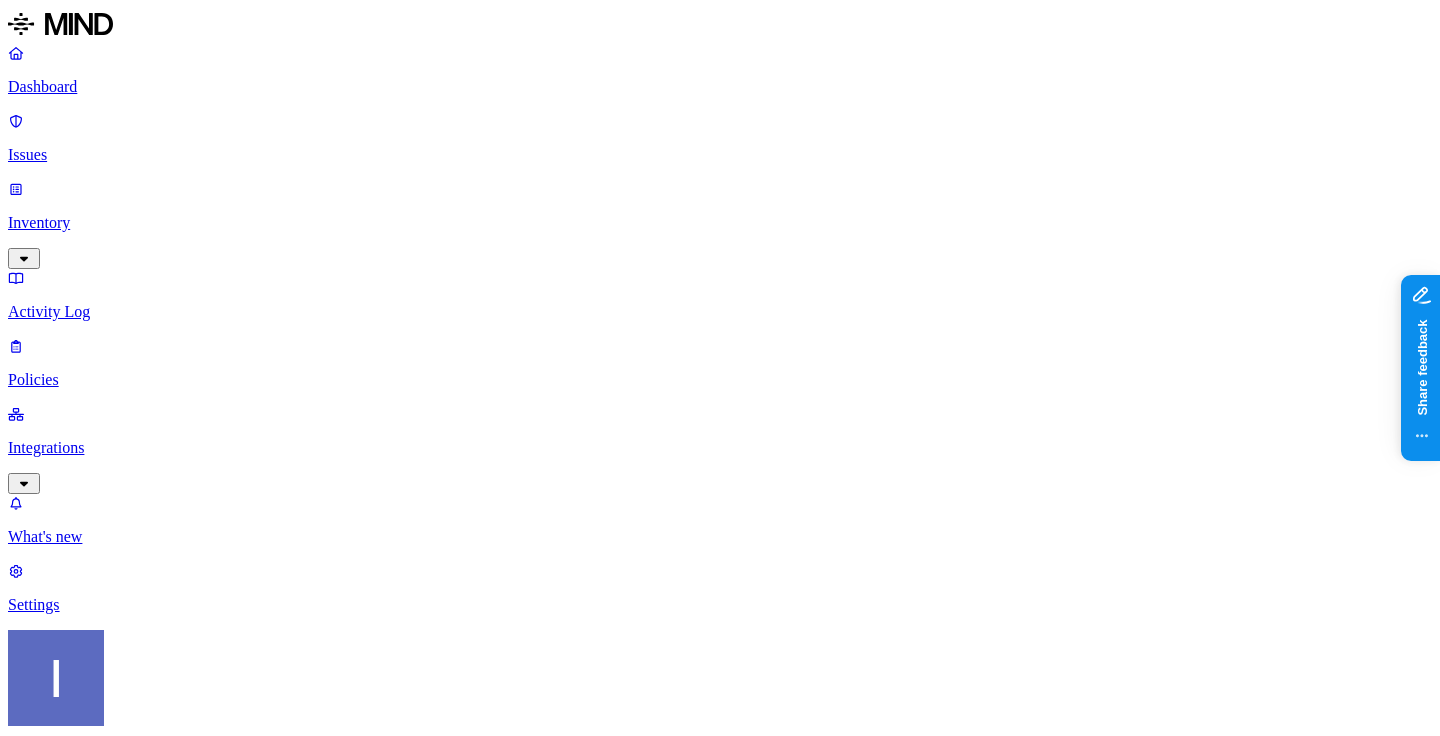 click on "Settings" at bounding box center [720, 605] 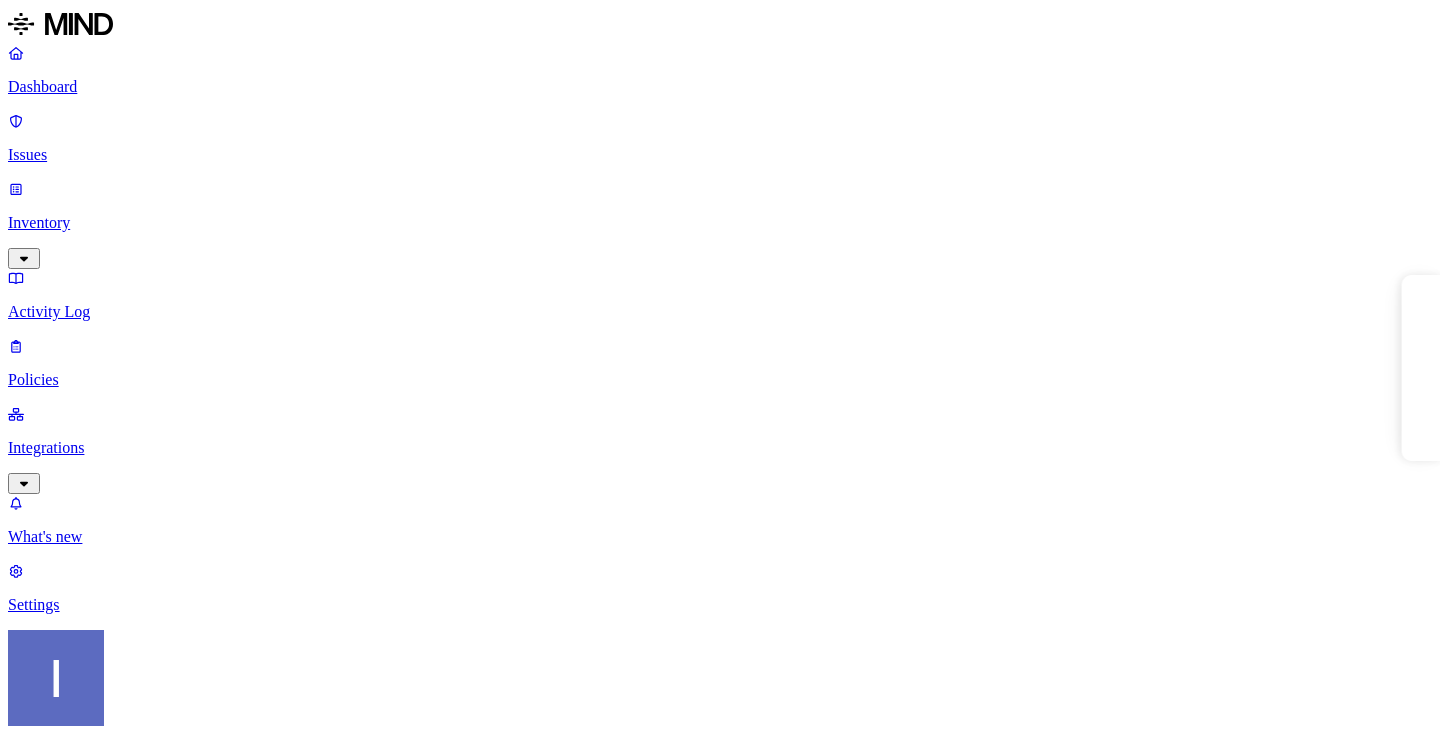 scroll, scrollTop: 0, scrollLeft: 0, axis: both 